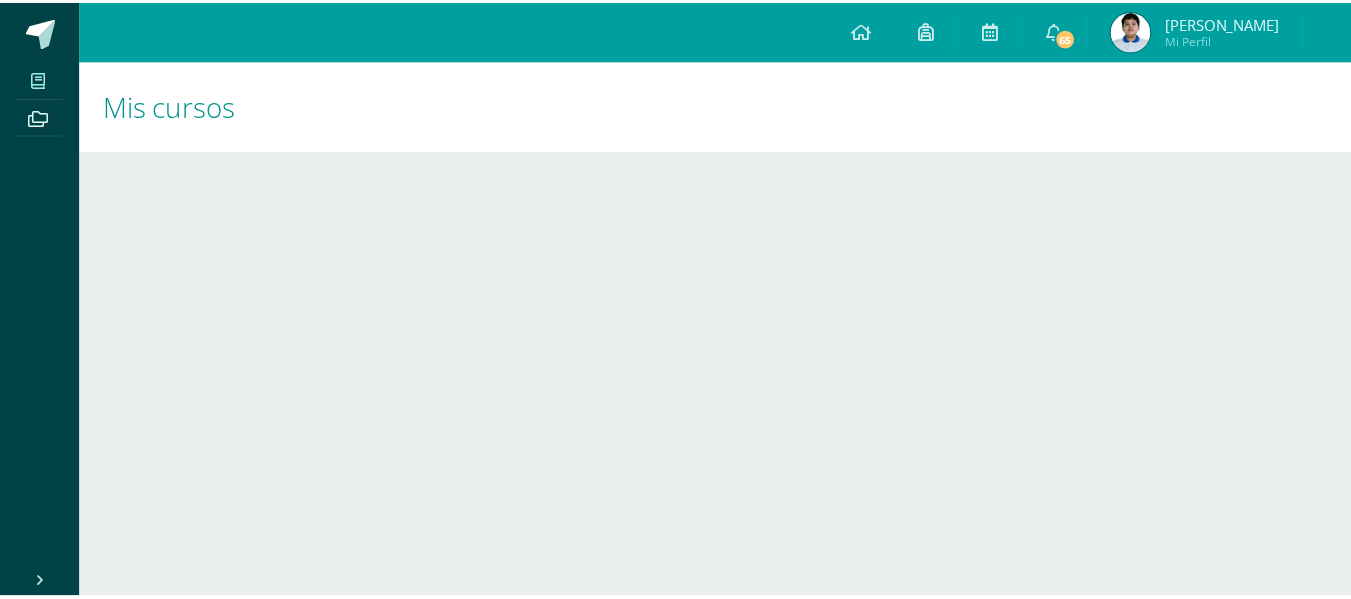 scroll, scrollTop: 0, scrollLeft: 0, axis: both 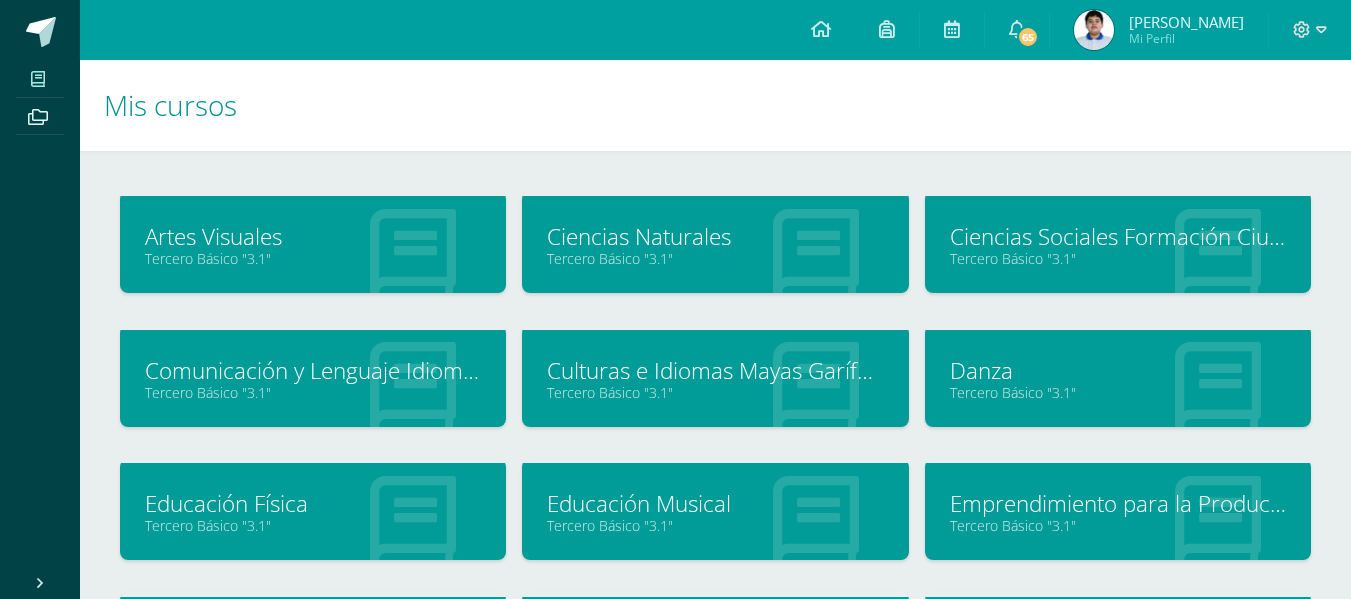 click at bounding box center (1094, 30) 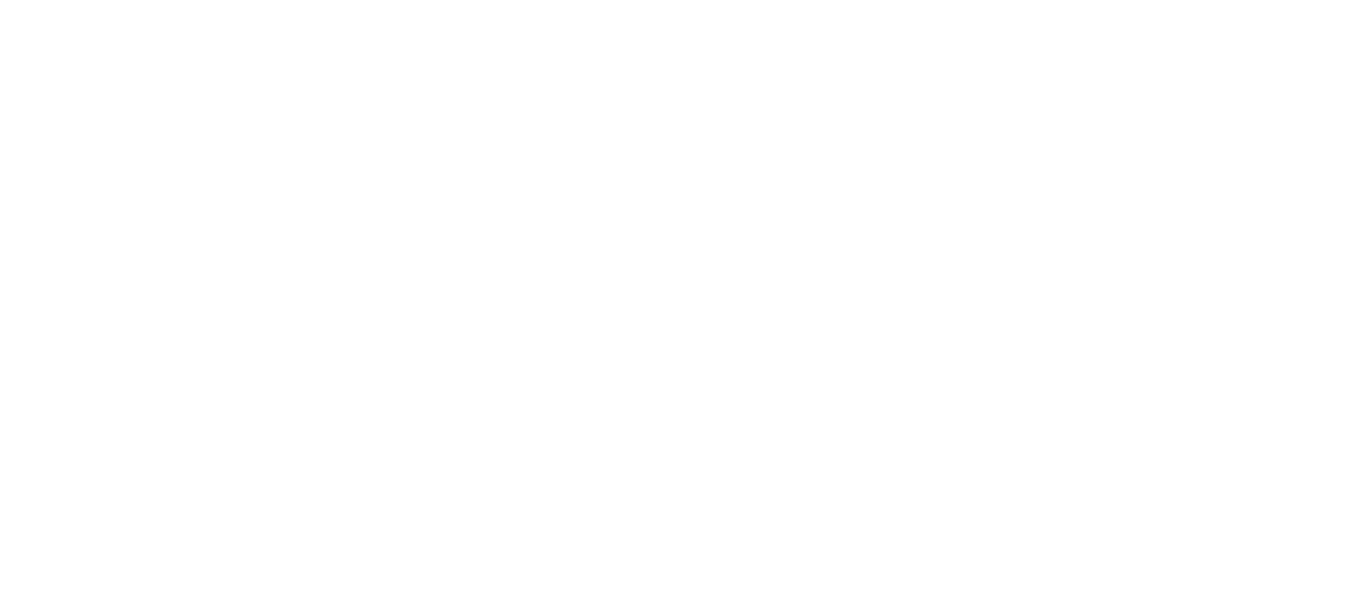 scroll, scrollTop: 0, scrollLeft: 0, axis: both 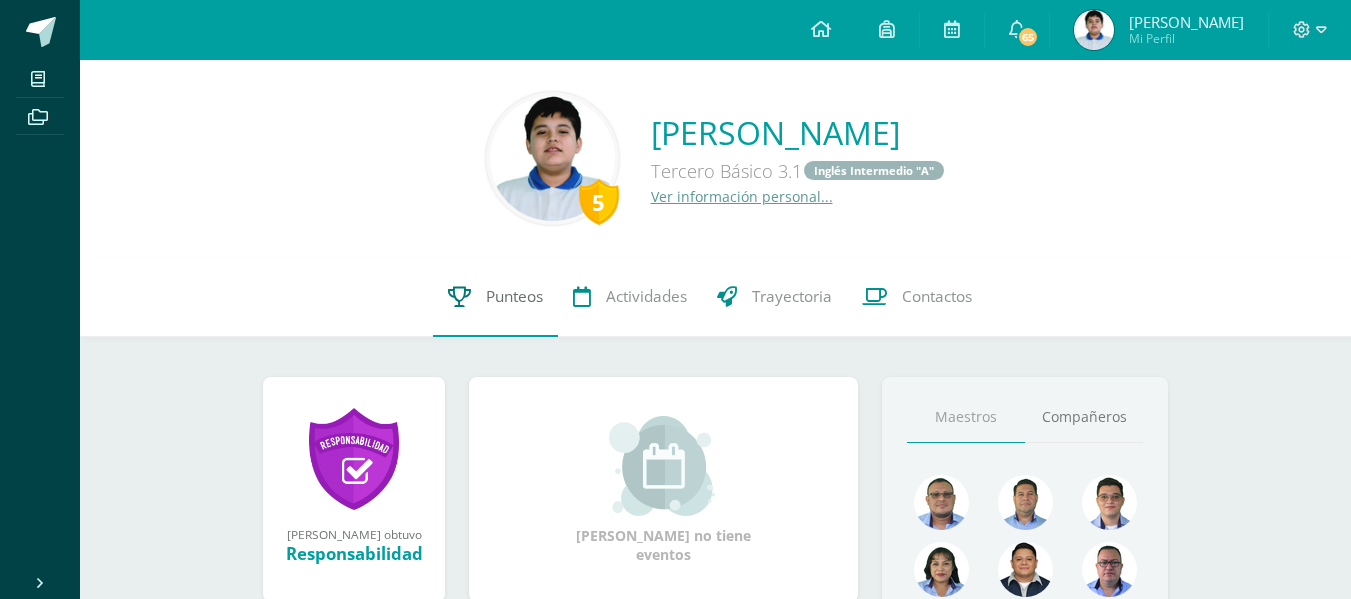 click on "Punteos" at bounding box center (514, 296) 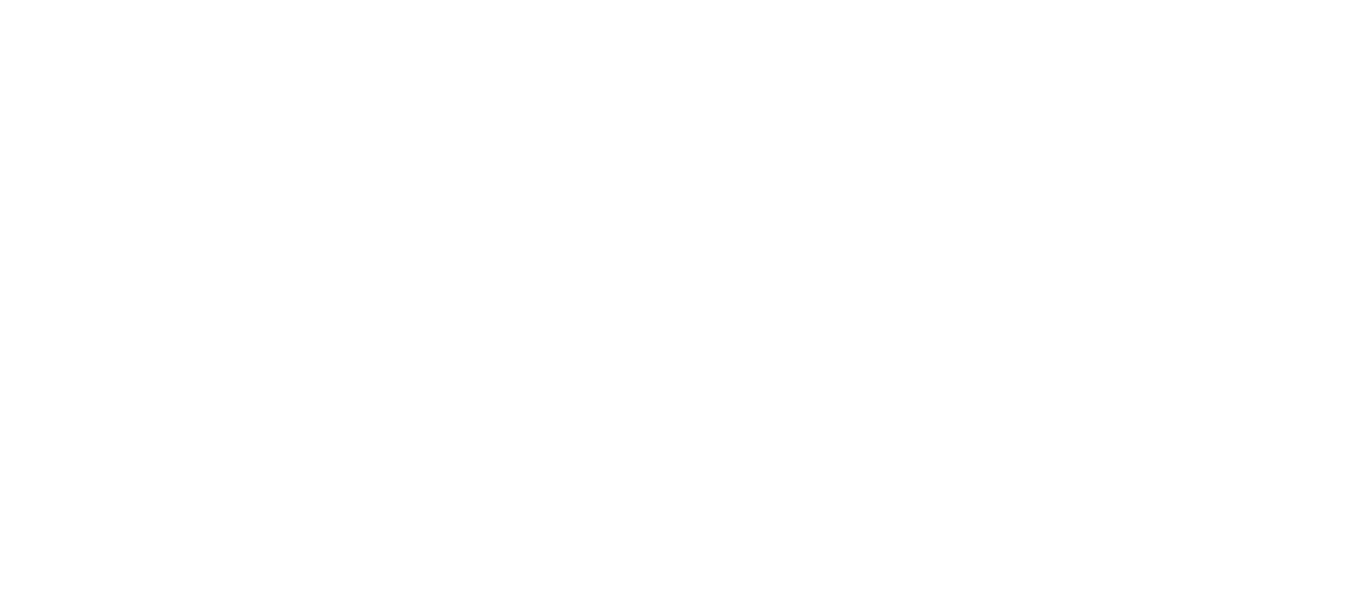 scroll, scrollTop: 0, scrollLeft: 0, axis: both 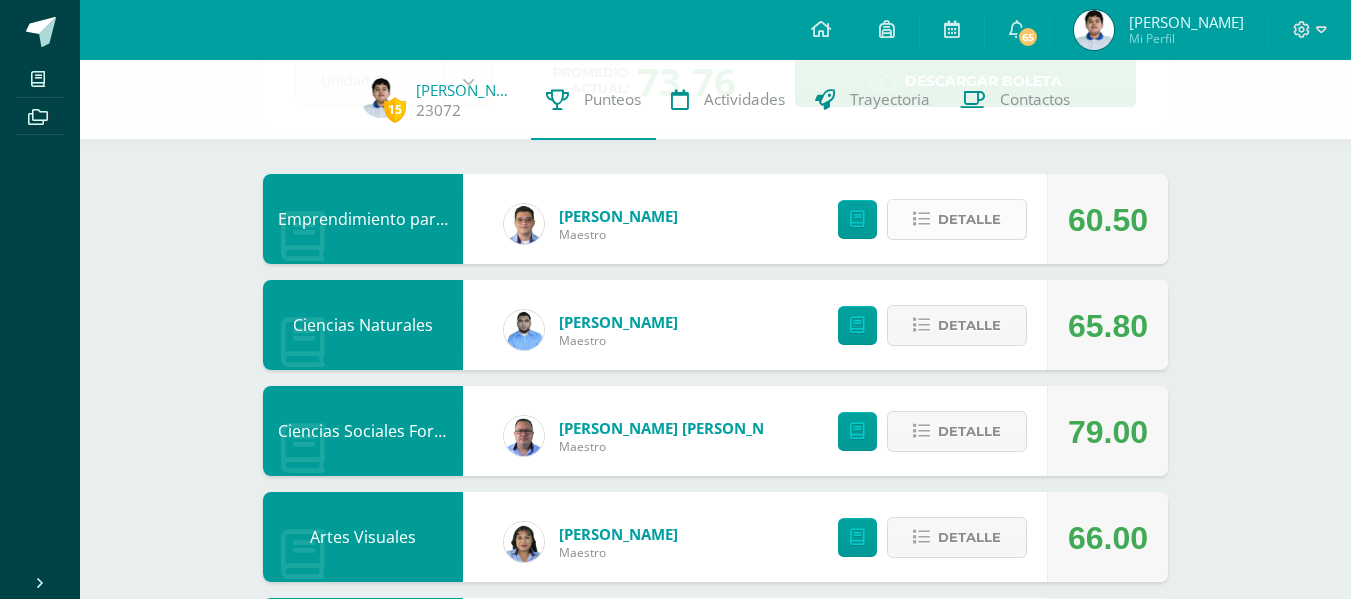 click on "Detalle" at bounding box center [969, 219] 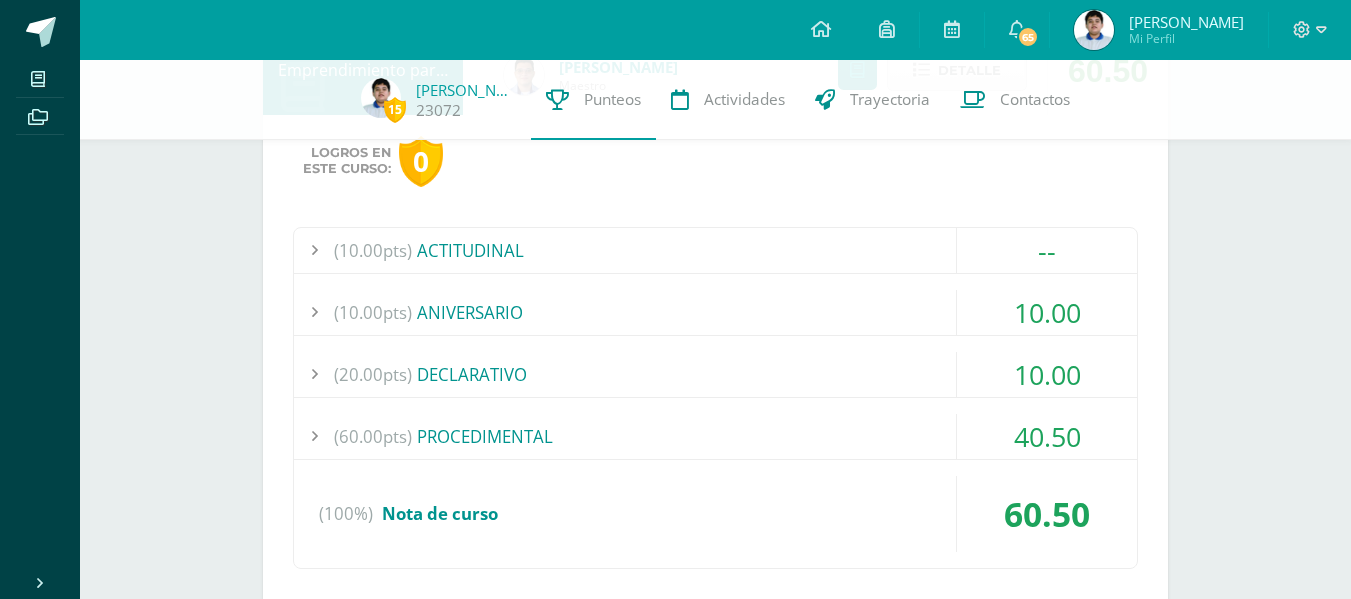 scroll, scrollTop: 331, scrollLeft: 0, axis: vertical 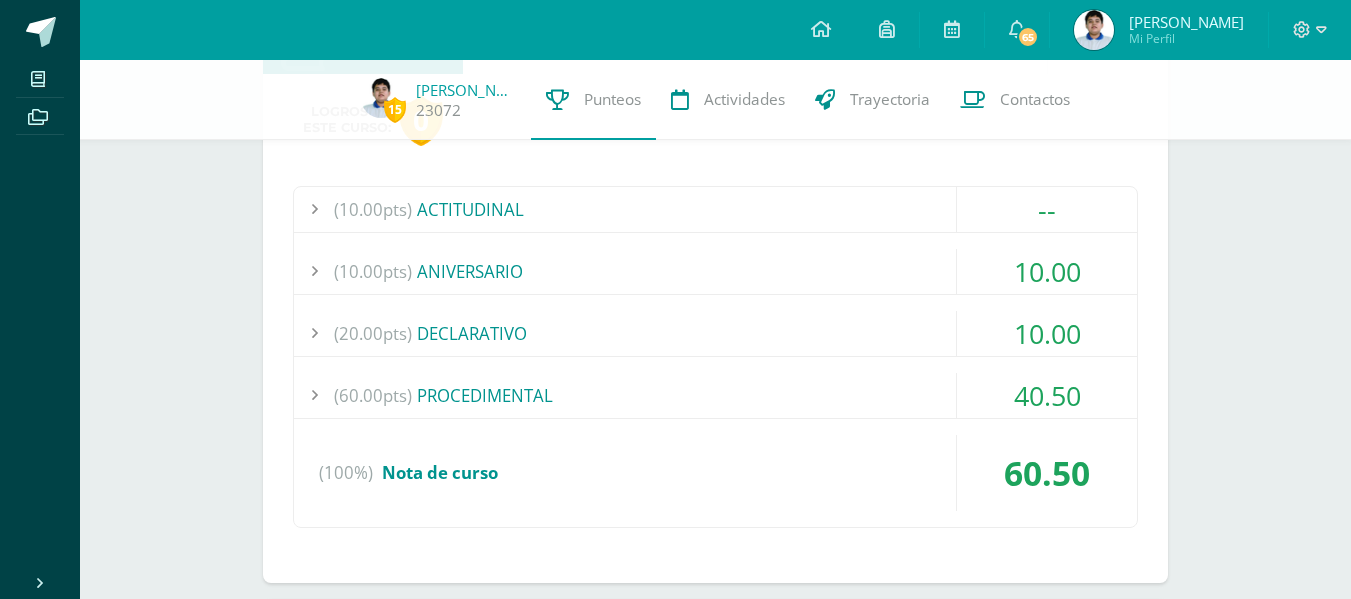 click on "--" at bounding box center (1047, 209) 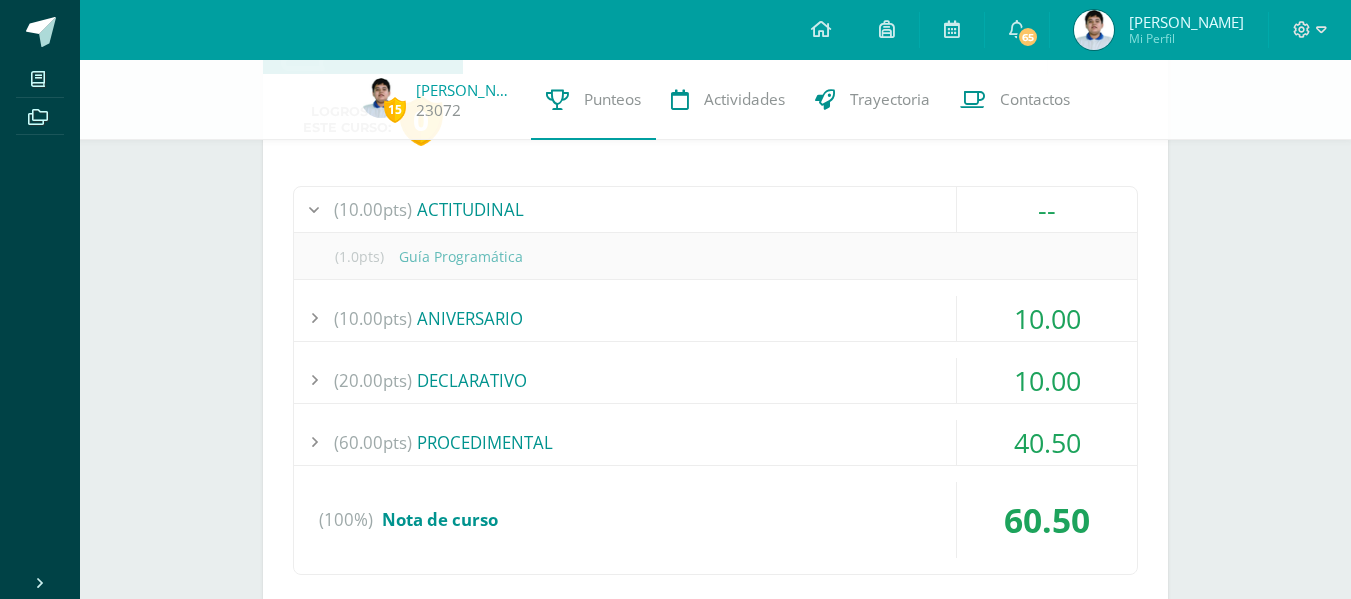 click on "--" at bounding box center (1047, 209) 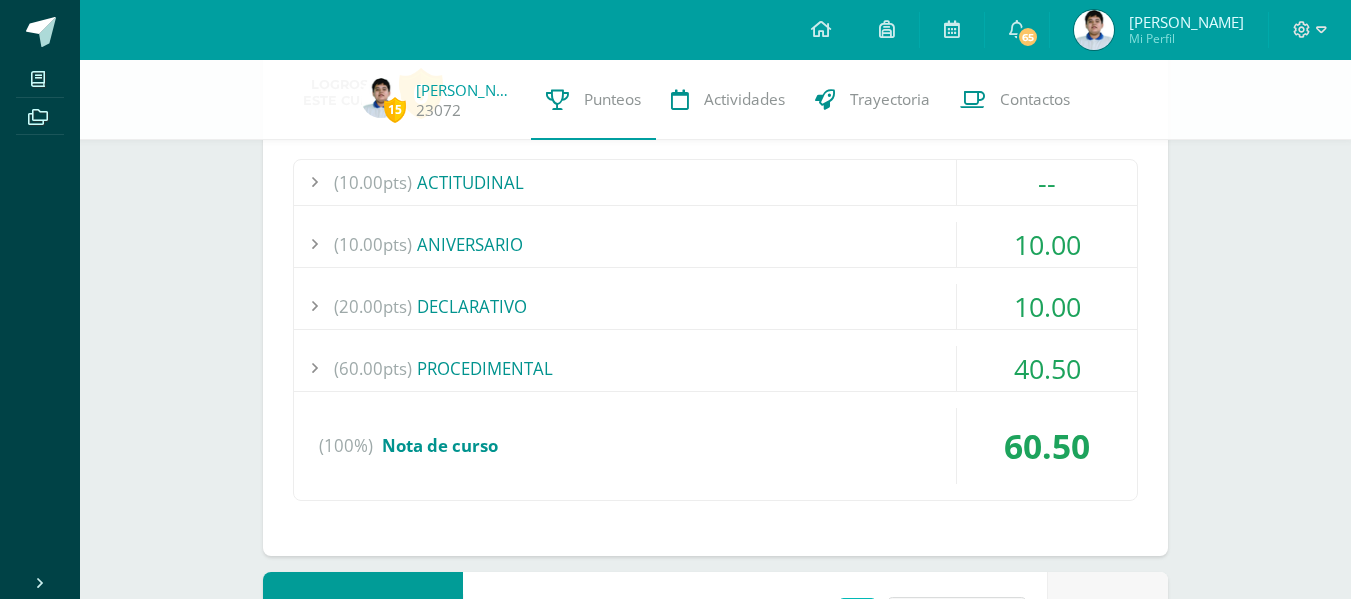 scroll, scrollTop: 363, scrollLeft: 0, axis: vertical 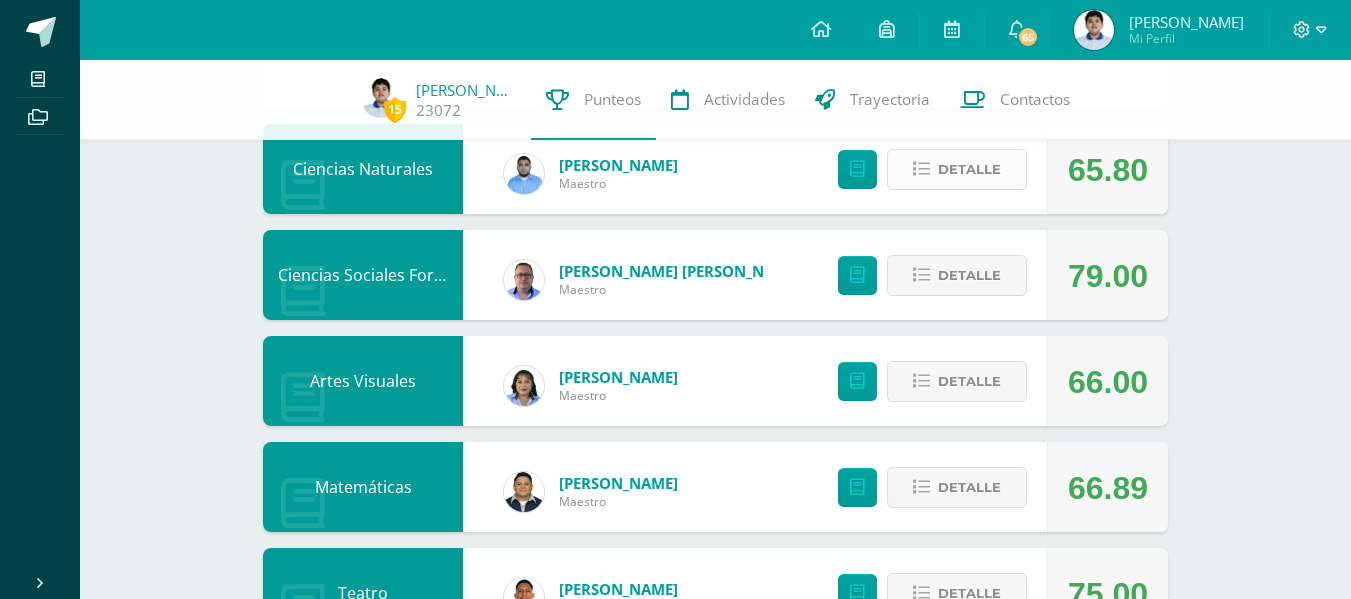 click on "Detalle" at bounding box center (969, 169) 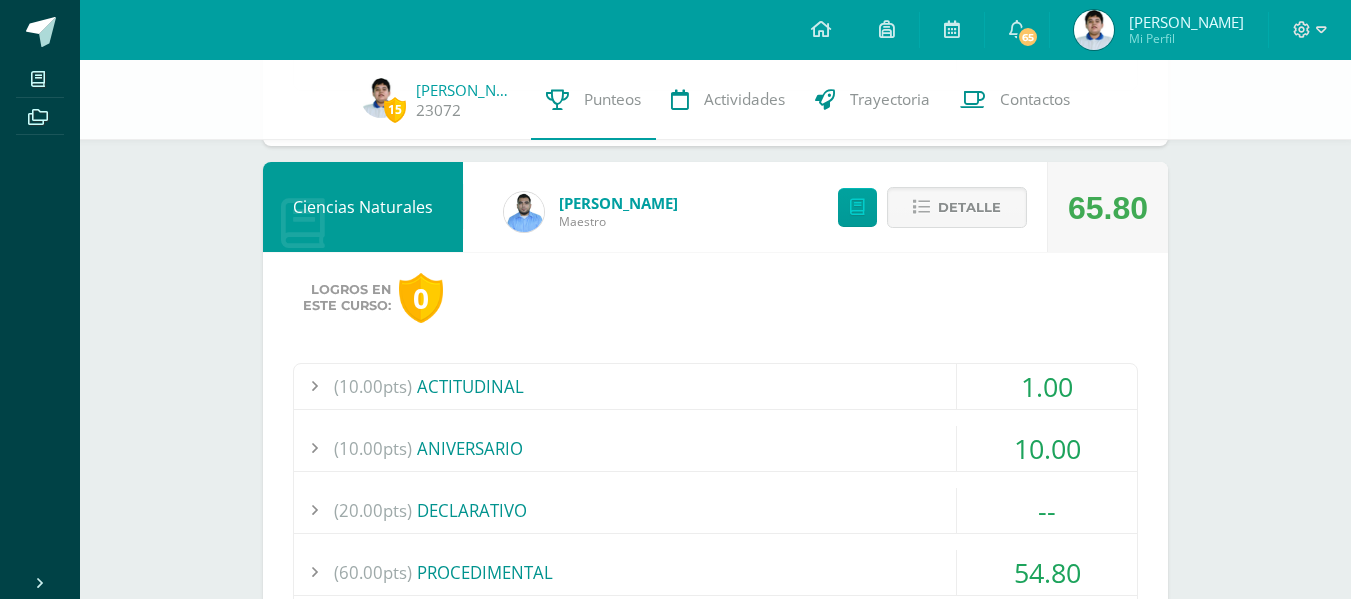 scroll, scrollTop: 763, scrollLeft: 0, axis: vertical 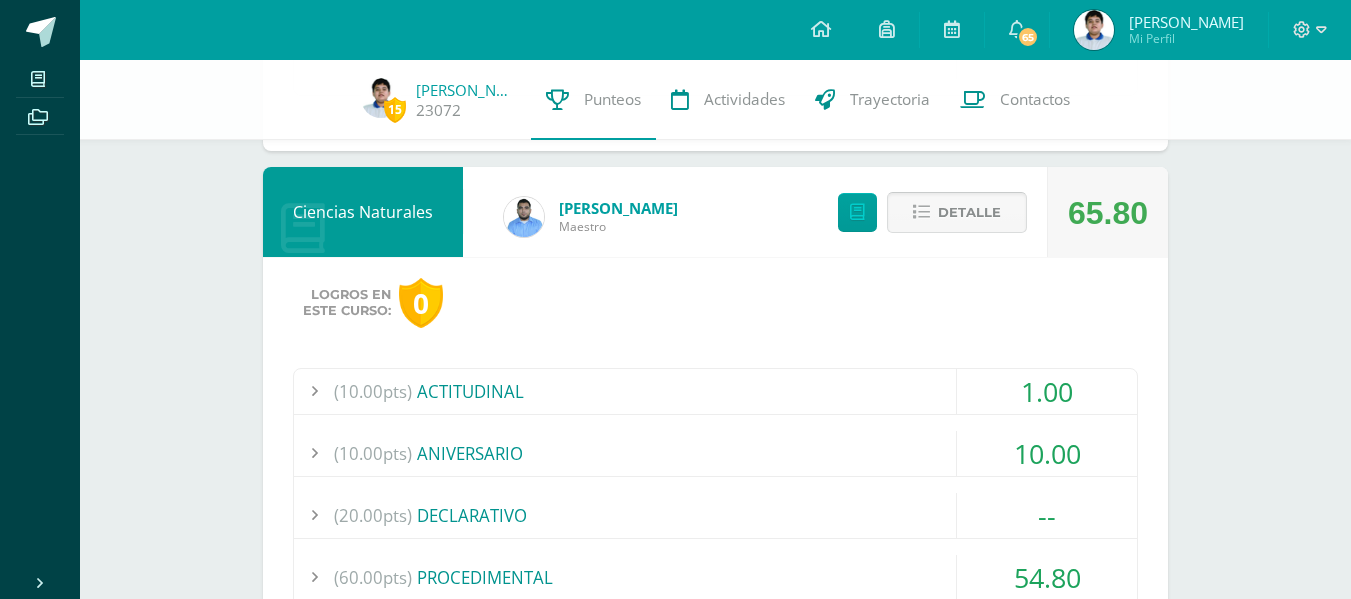 click on "Detalle" at bounding box center [969, 212] 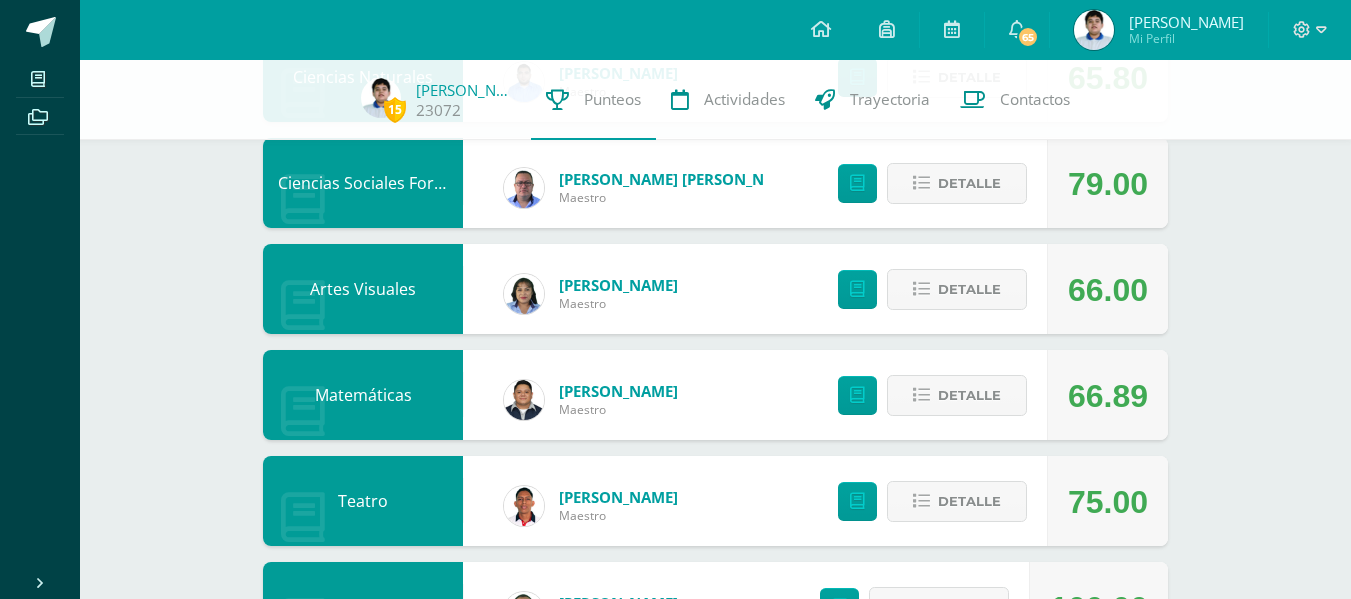 scroll, scrollTop: 903, scrollLeft: 0, axis: vertical 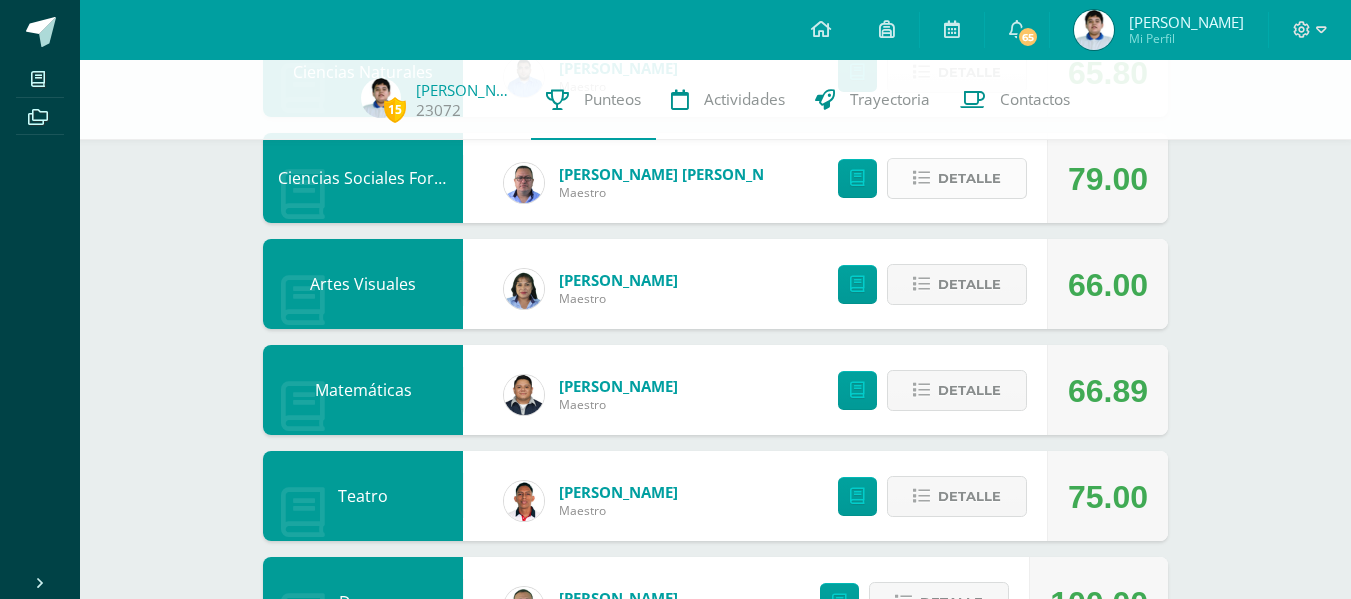 click on "Detalle" at bounding box center (969, 178) 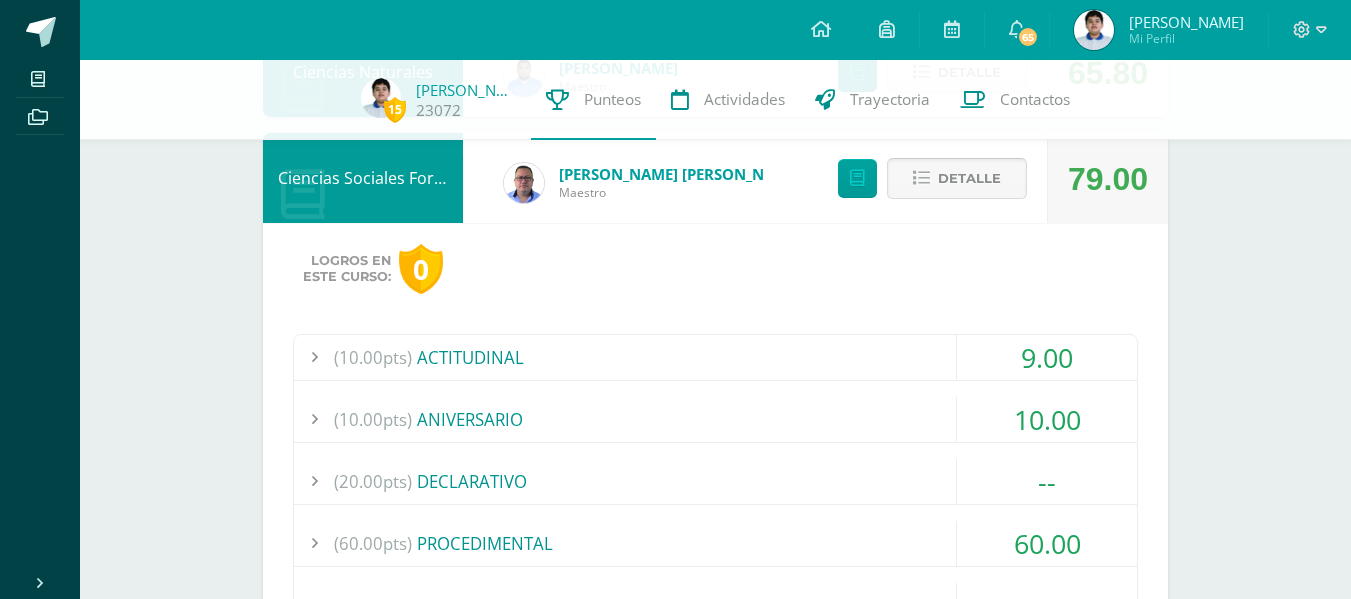 click on "Detalle" at bounding box center [969, 178] 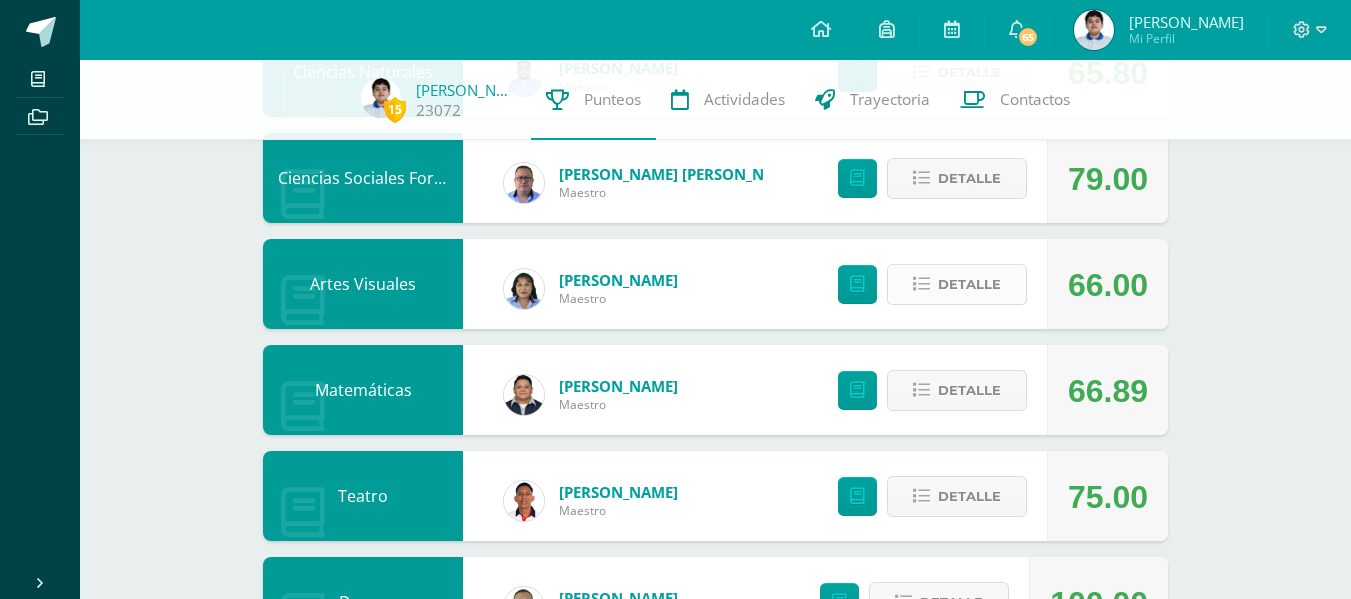 click on "Detalle" at bounding box center (969, 284) 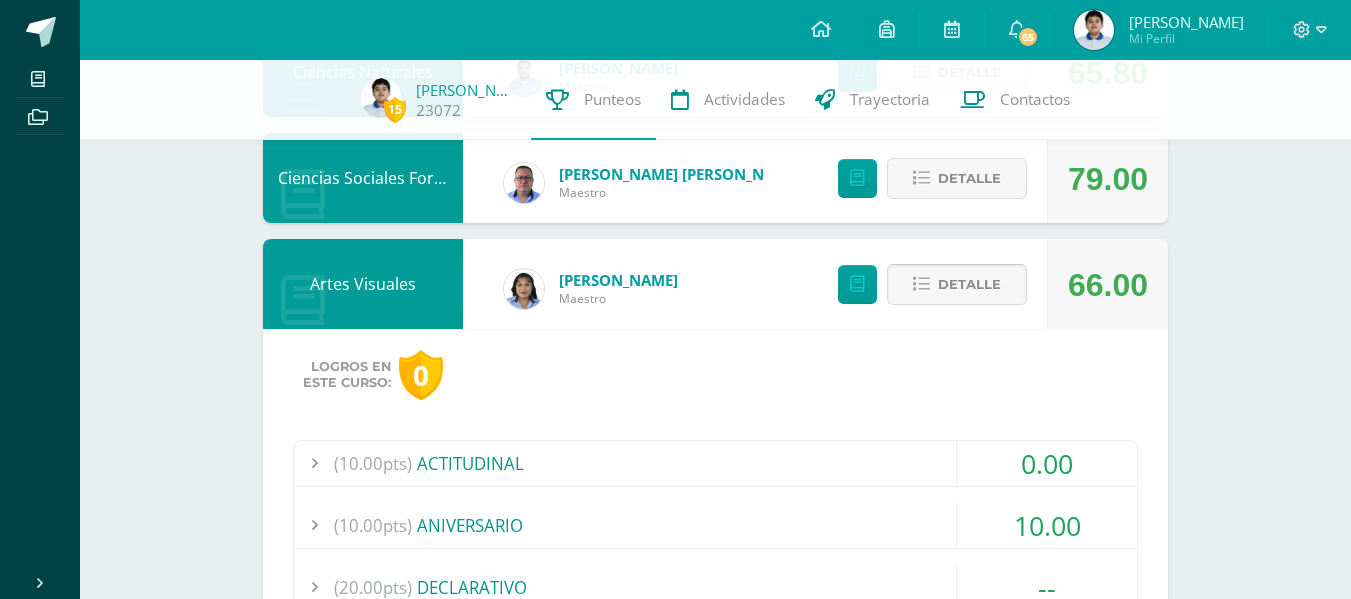 click on "Detalle" at bounding box center (969, 284) 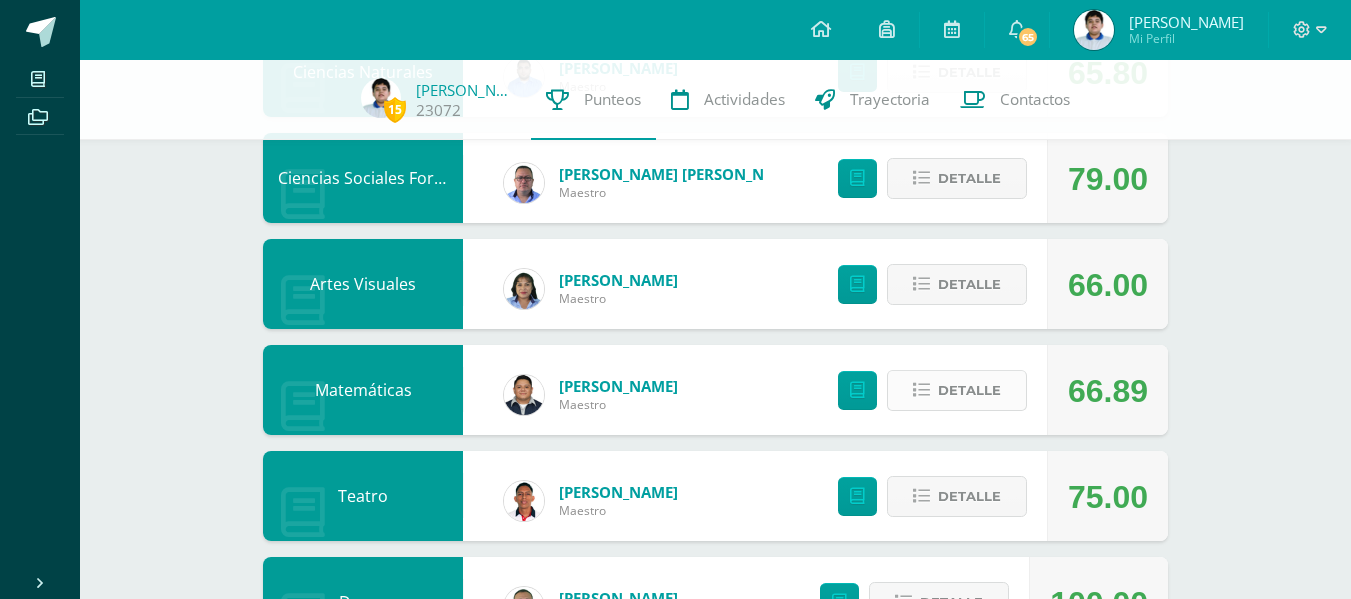 click on "Detalle" at bounding box center [969, 390] 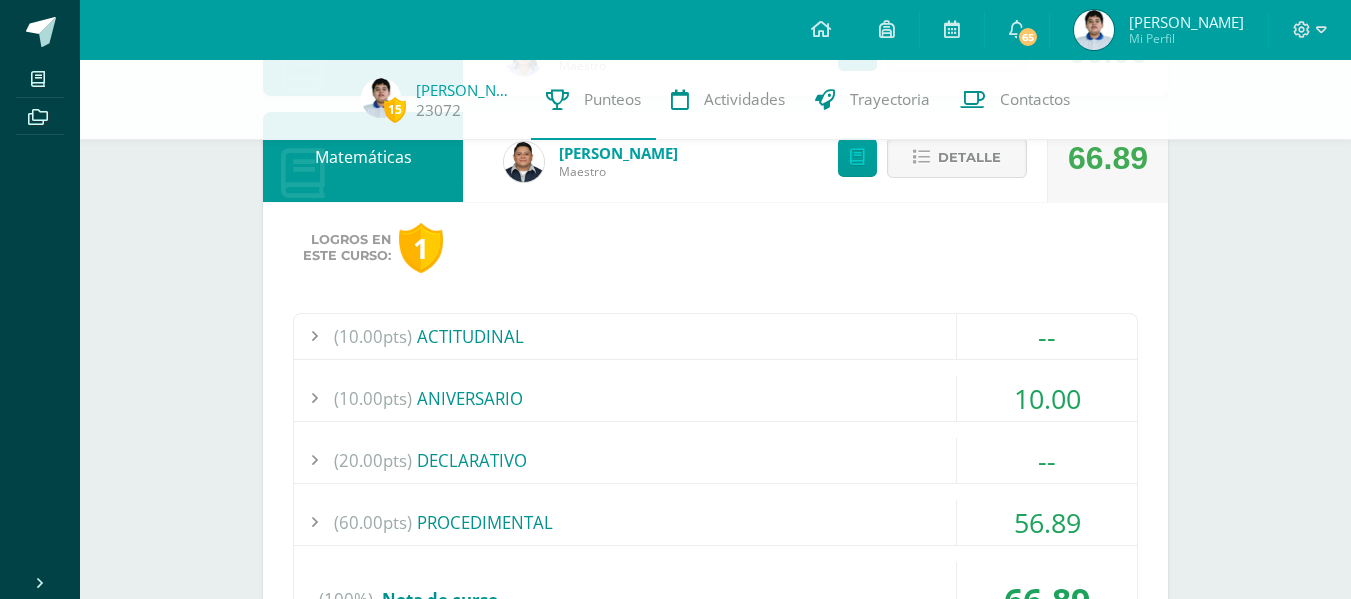 scroll, scrollTop: 1120, scrollLeft: 0, axis: vertical 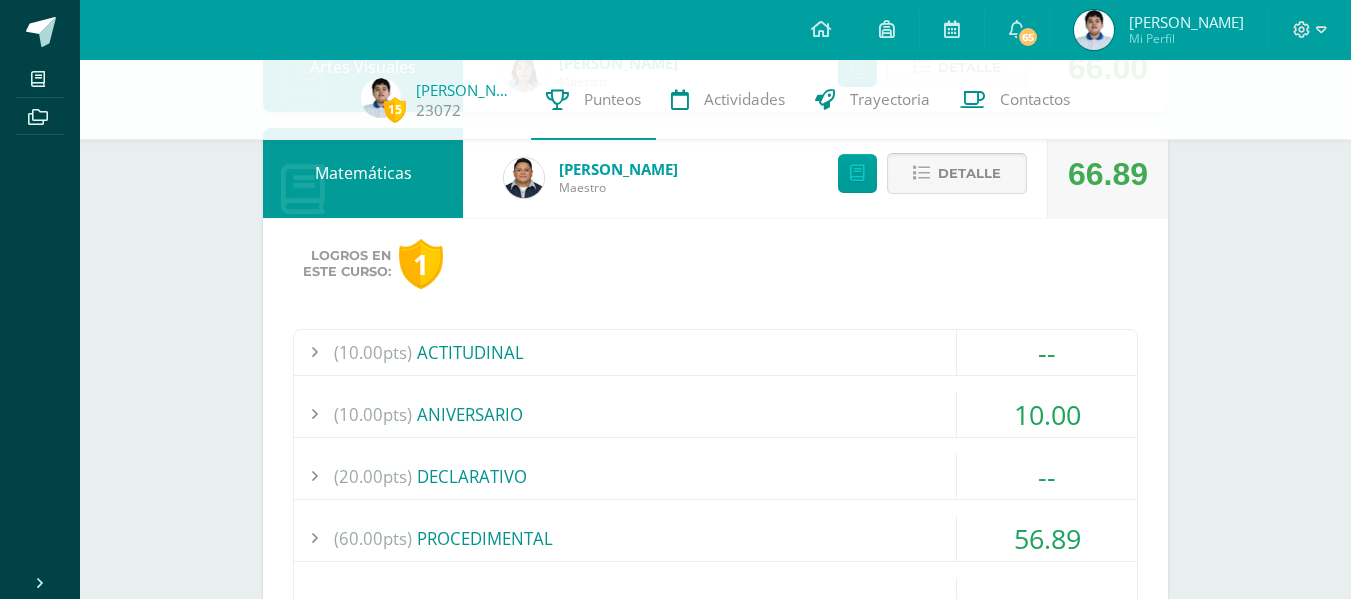 click on "Detalle" at bounding box center (969, 173) 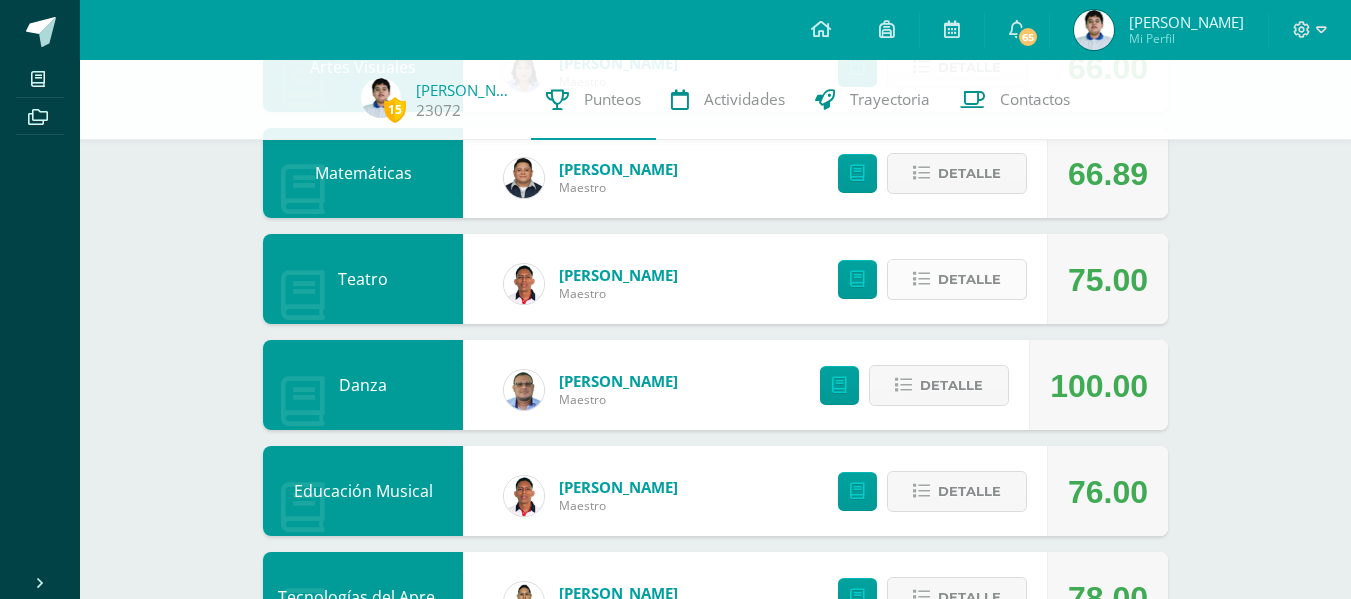 click on "Detalle" at bounding box center (969, 279) 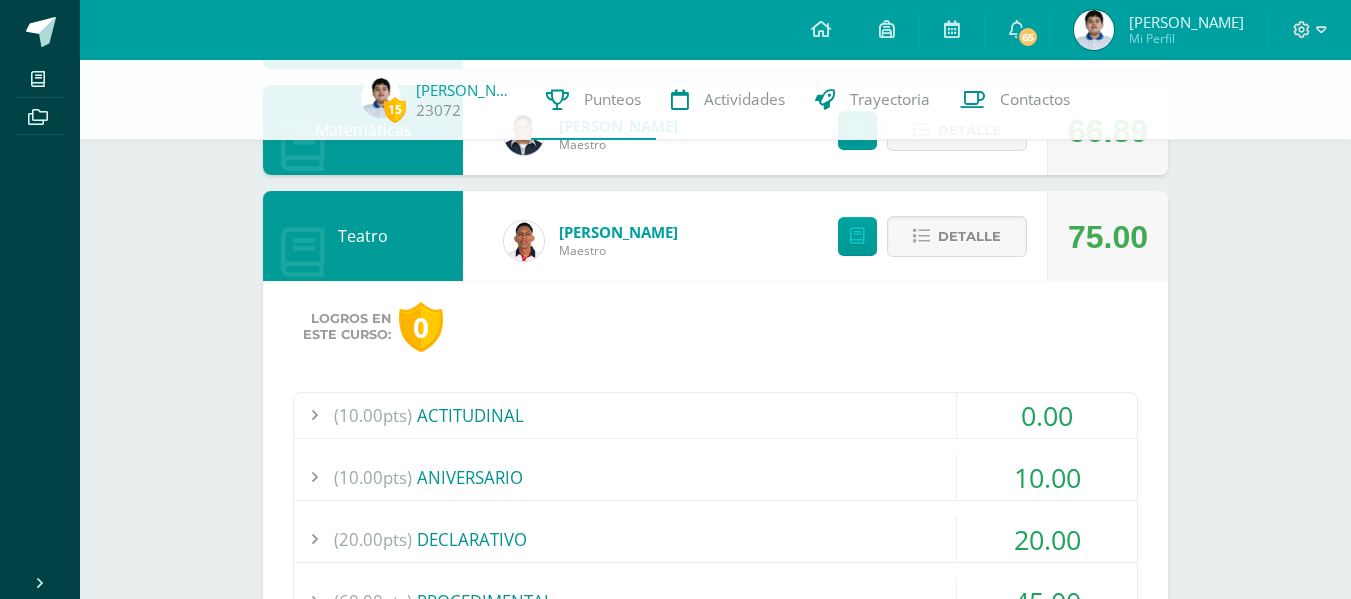 scroll, scrollTop: 1152, scrollLeft: 0, axis: vertical 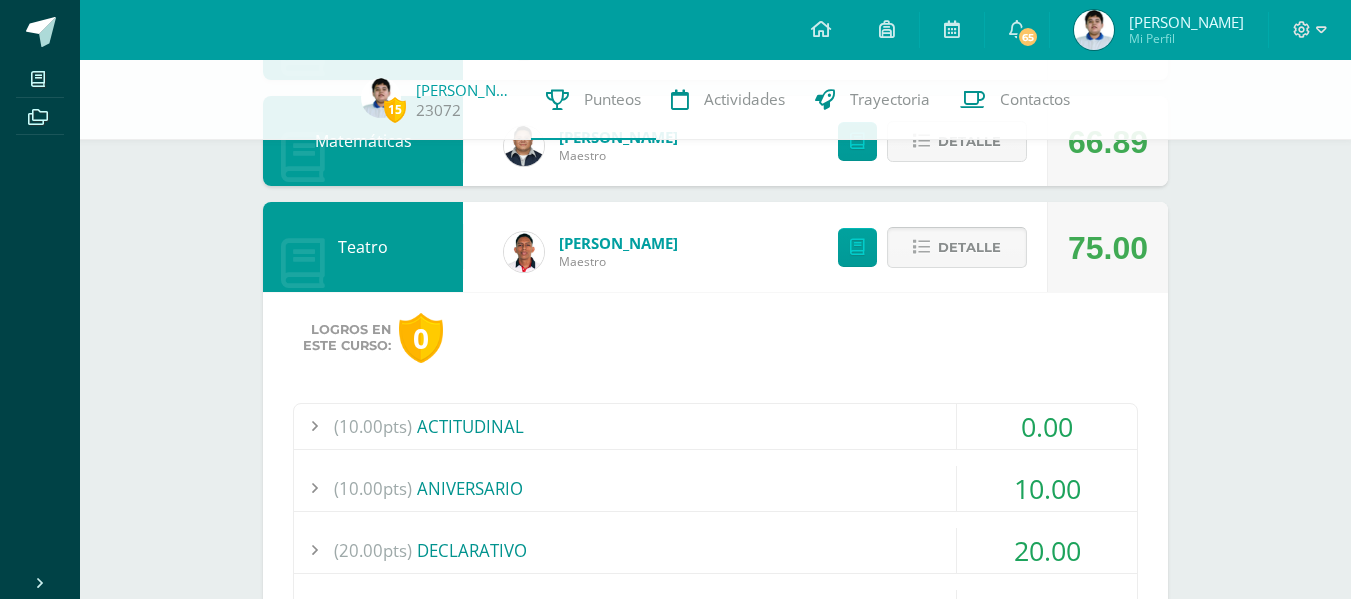 click on "Detalle" at bounding box center (969, 247) 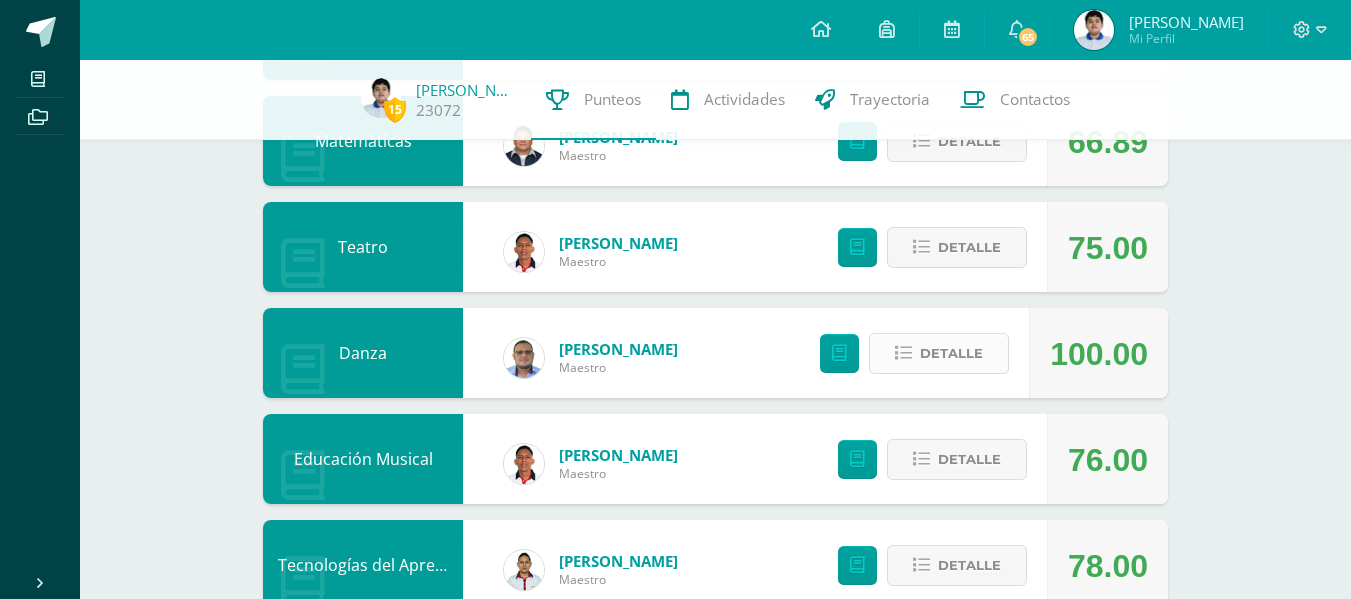 click on "Detalle" at bounding box center (951, 353) 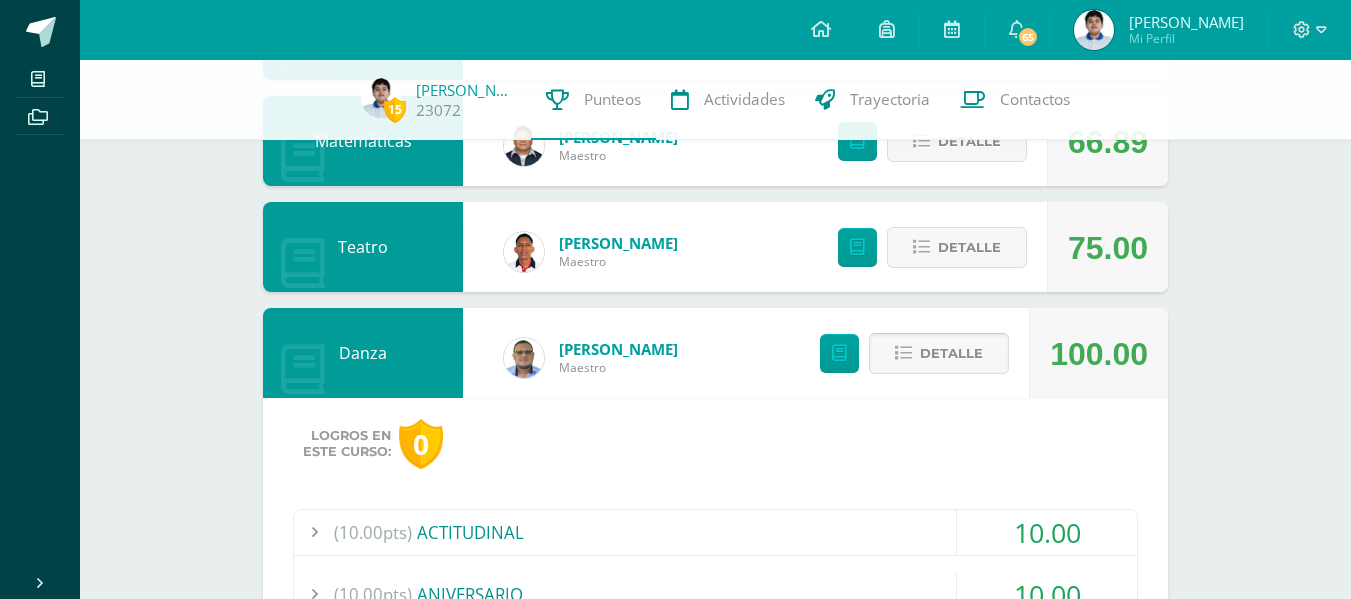 click on "Detalle" at bounding box center (951, 353) 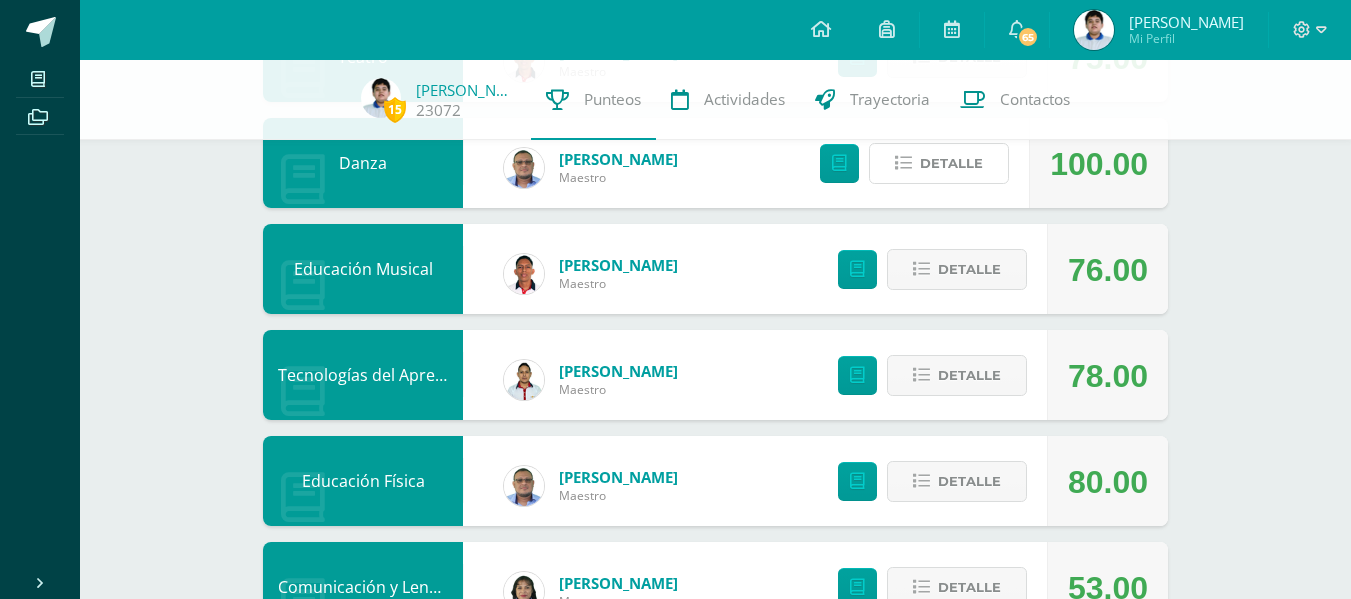 scroll, scrollTop: 1356, scrollLeft: 0, axis: vertical 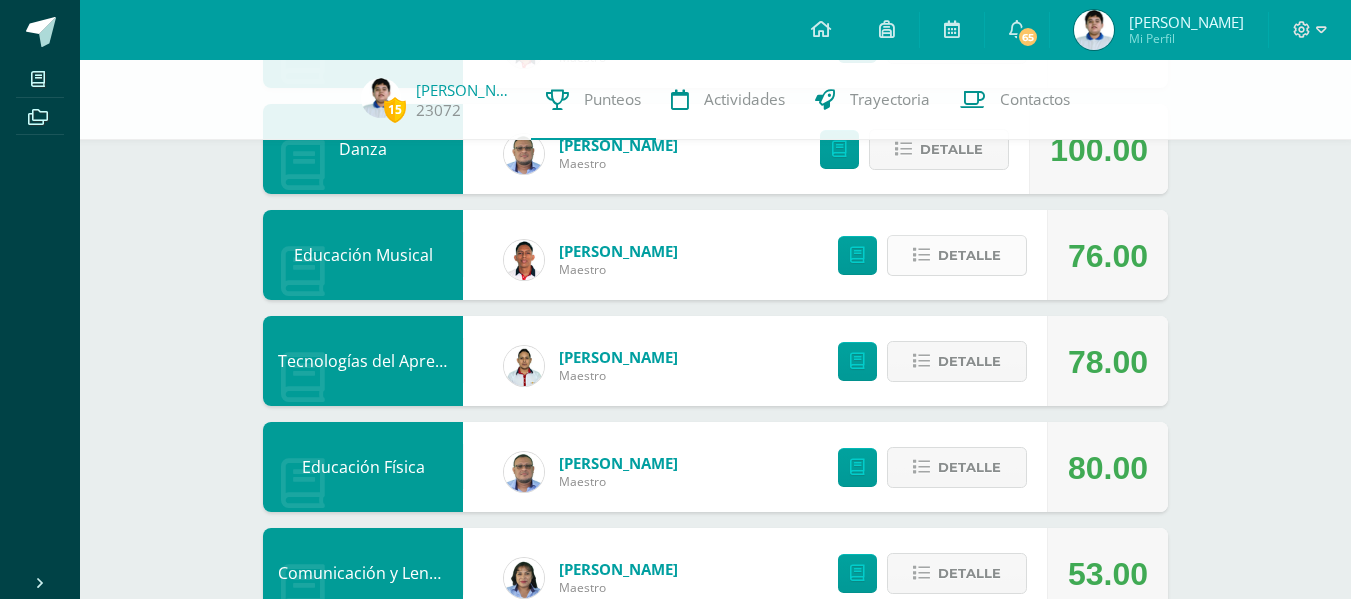 click on "Detalle" at bounding box center [969, 255] 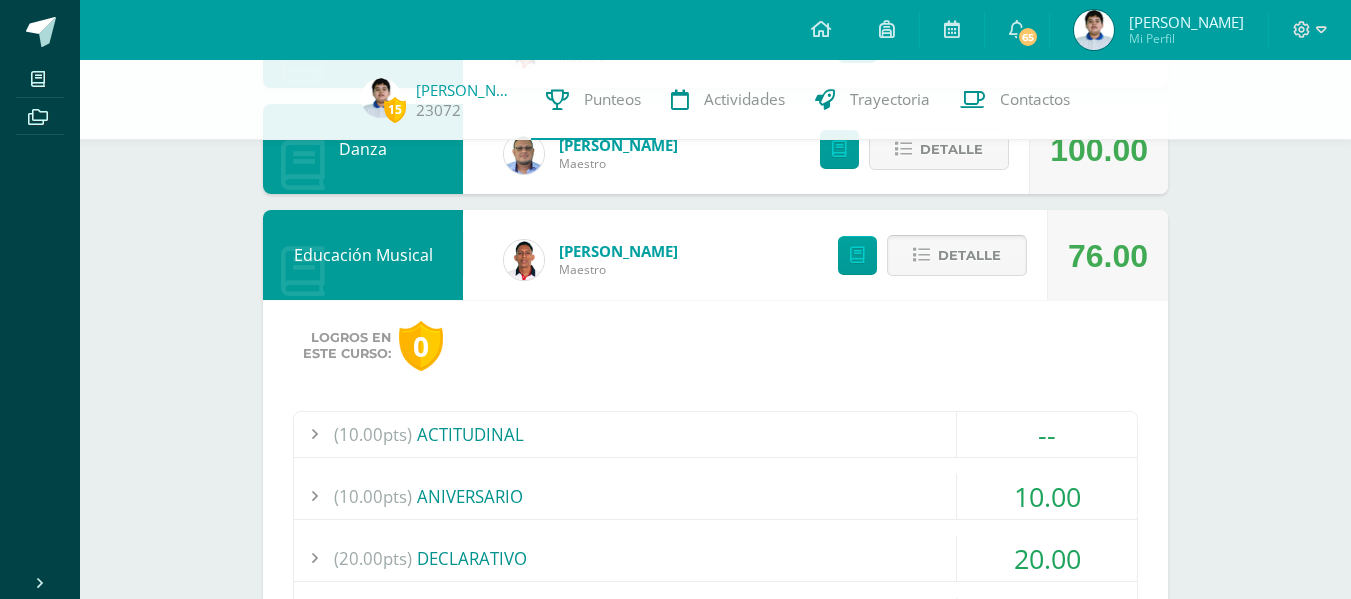 click on "Detalle" at bounding box center [969, 255] 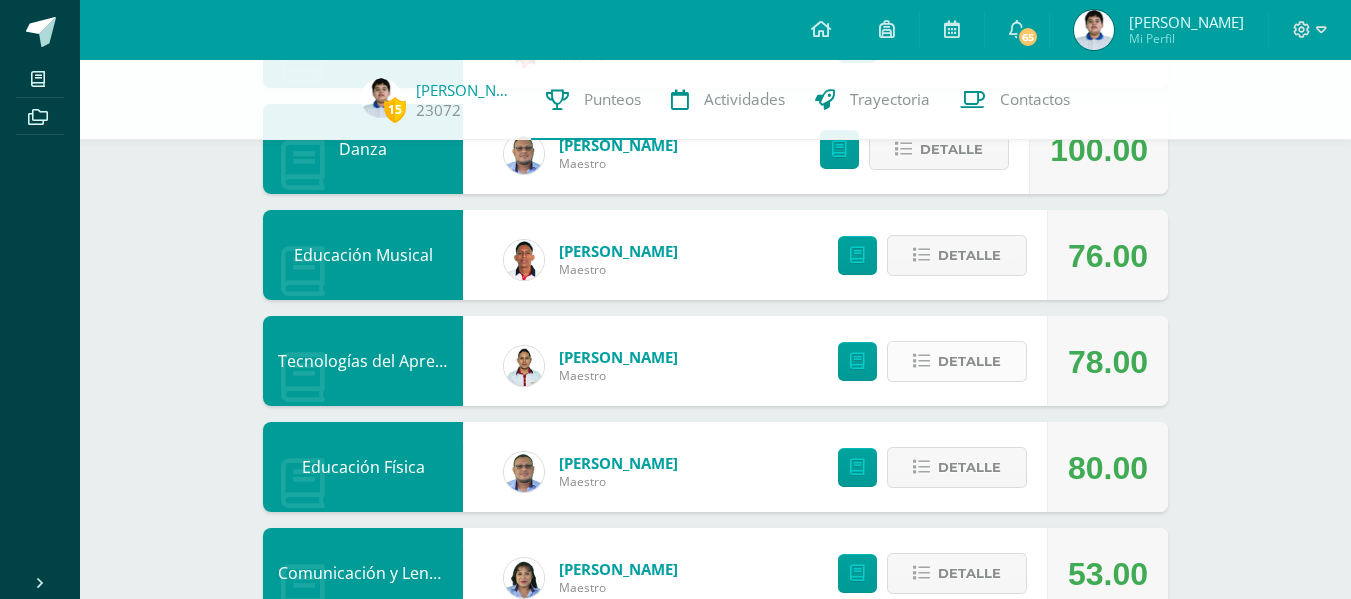 click on "Detalle" at bounding box center (969, 361) 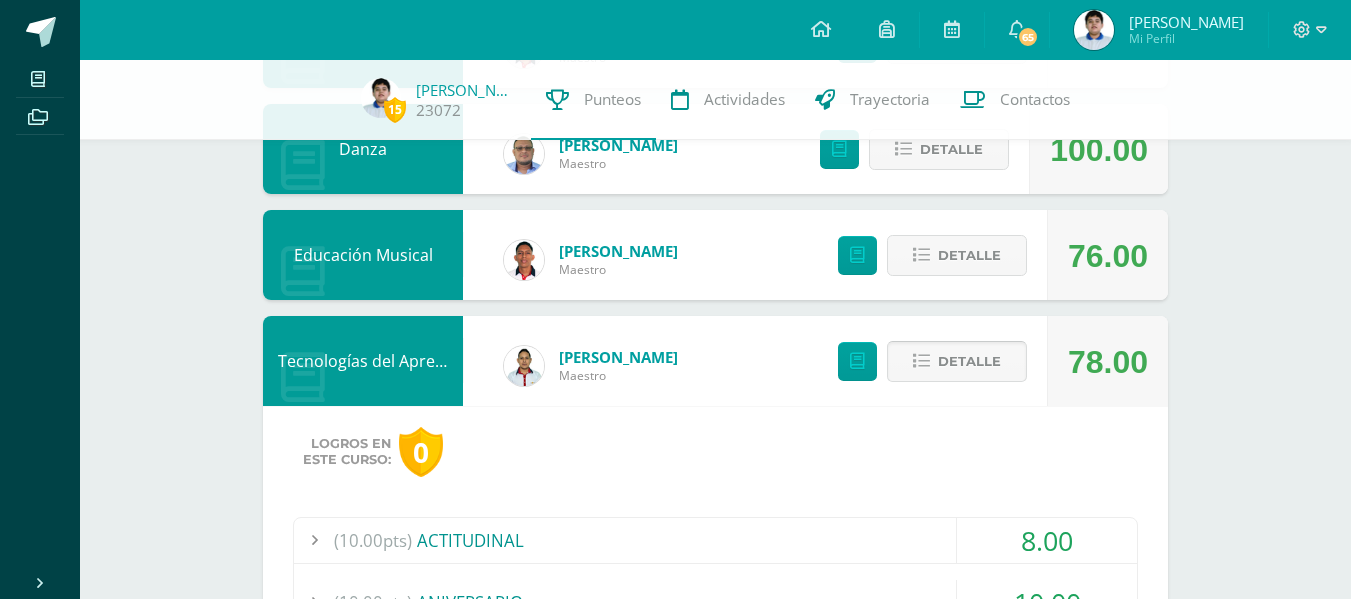 click on "Detalle" at bounding box center (969, 361) 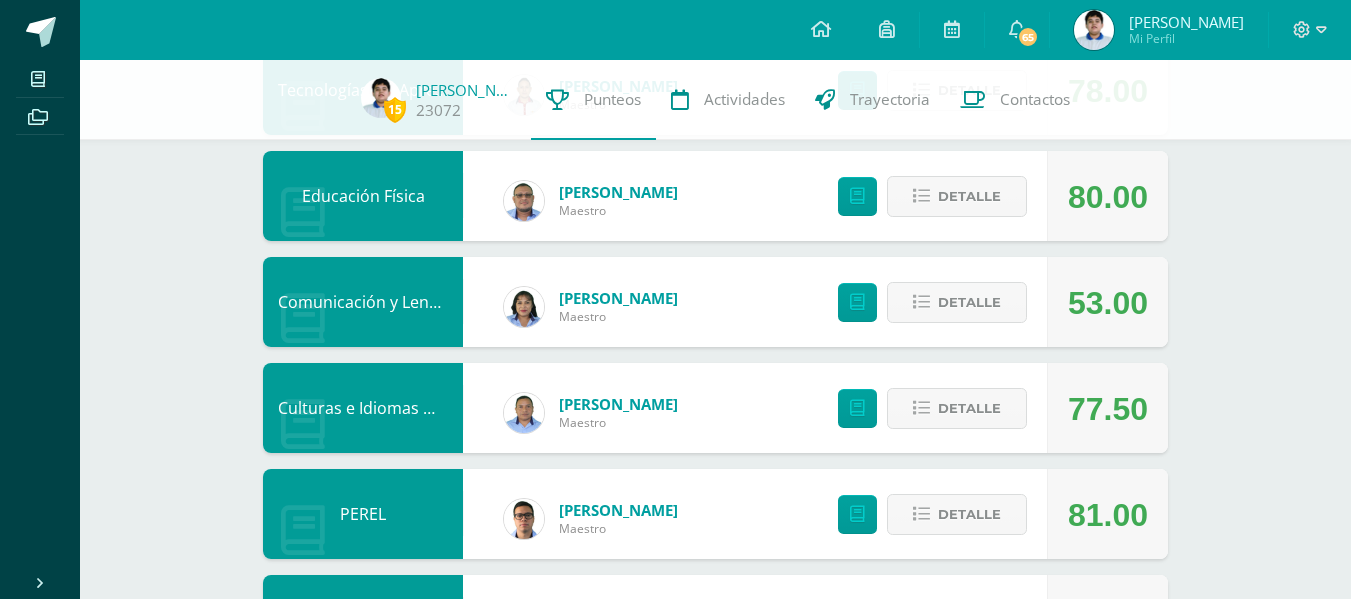 scroll, scrollTop: 1632, scrollLeft: 0, axis: vertical 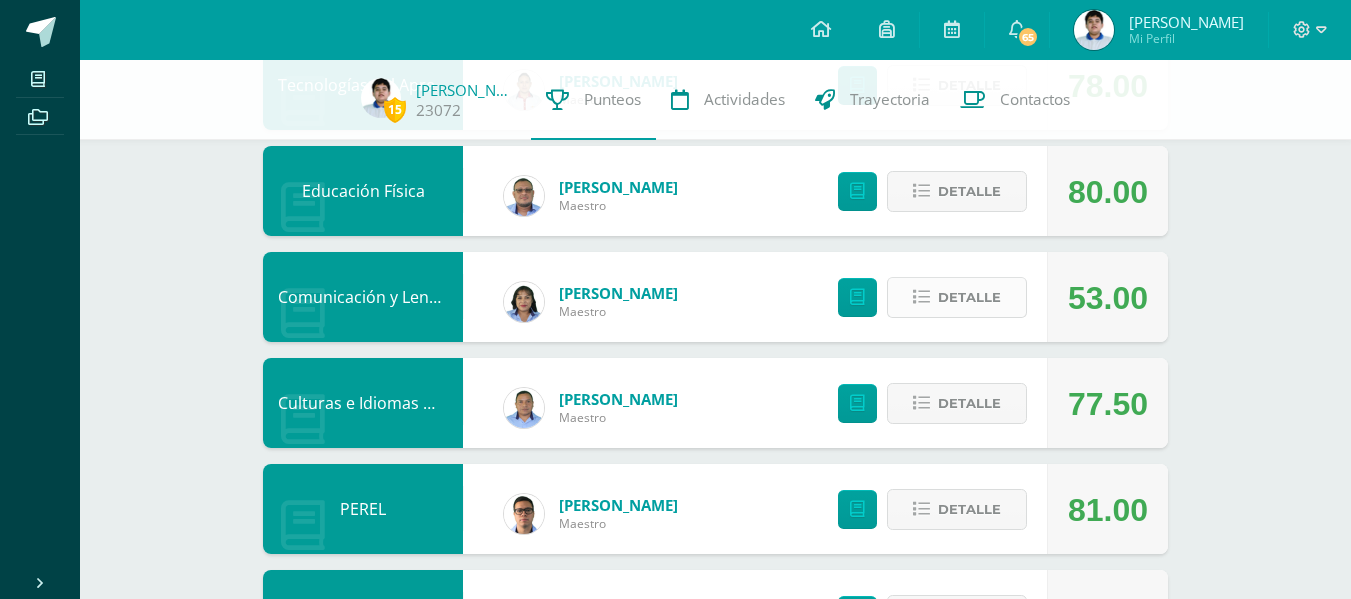 click on "Detalle" at bounding box center (969, 297) 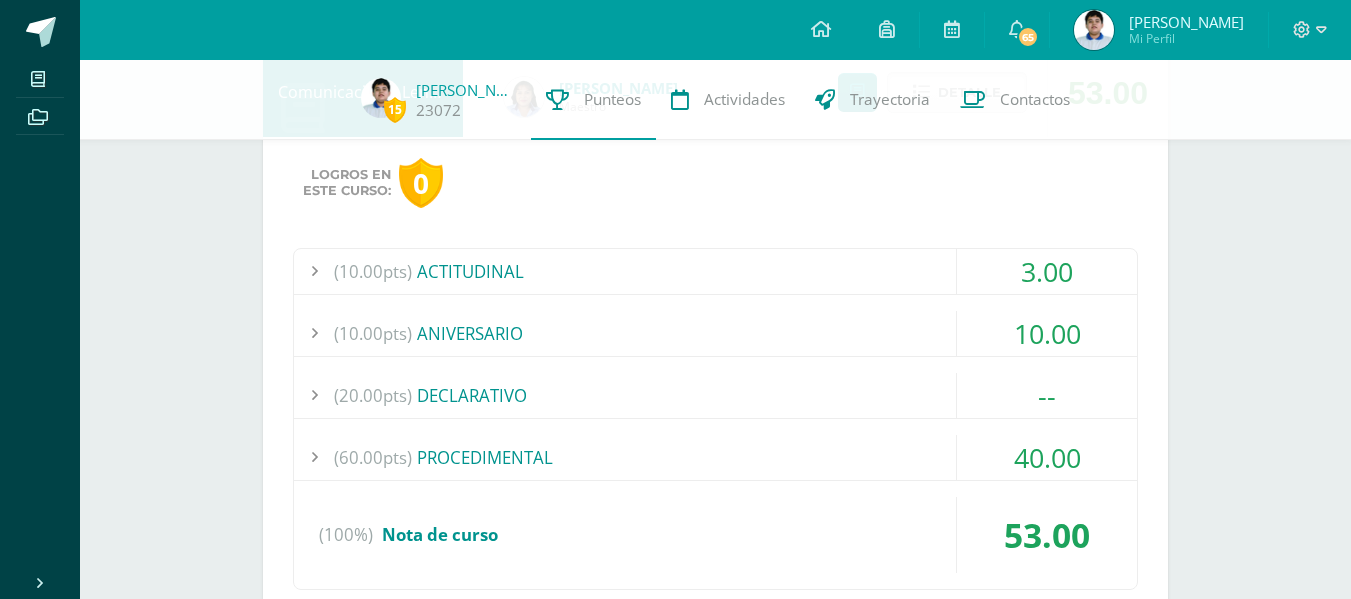 scroll, scrollTop: 1843, scrollLeft: 0, axis: vertical 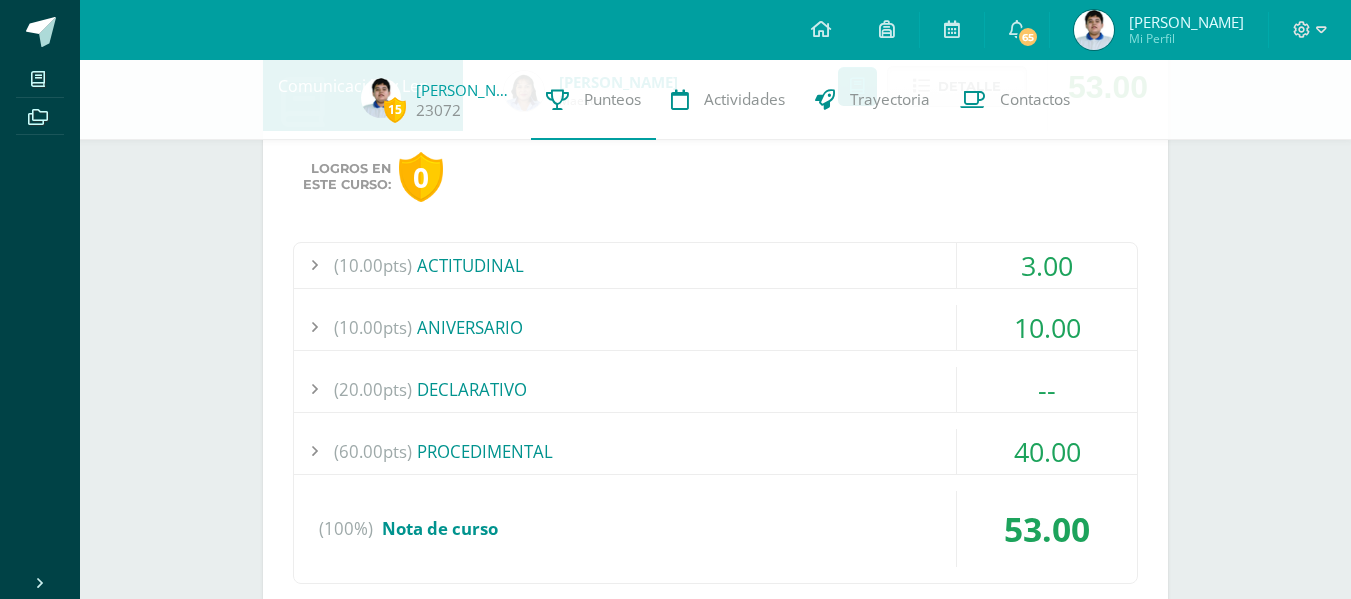 click on "(10.00pts)
ACTITUDINAL" at bounding box center (715, 265) 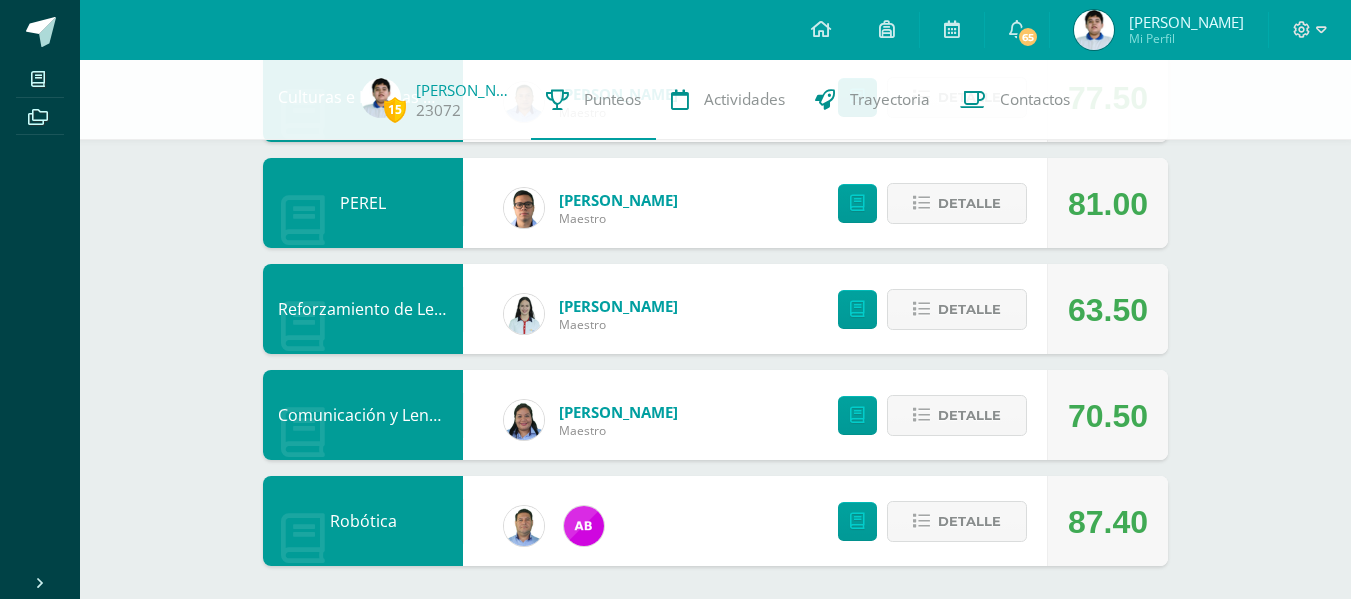 scroll, scrollTop: 2549, scrollLeft: 0, axis: vertical 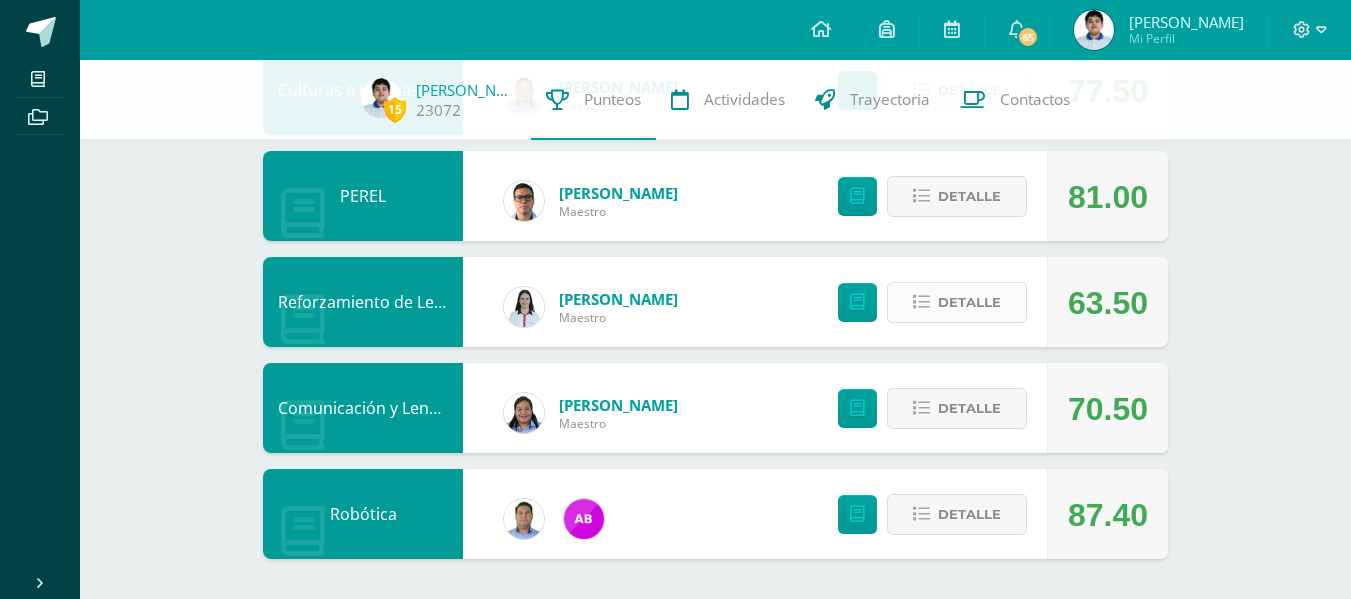 click on "Detalle" at bounding box center [969, 302] 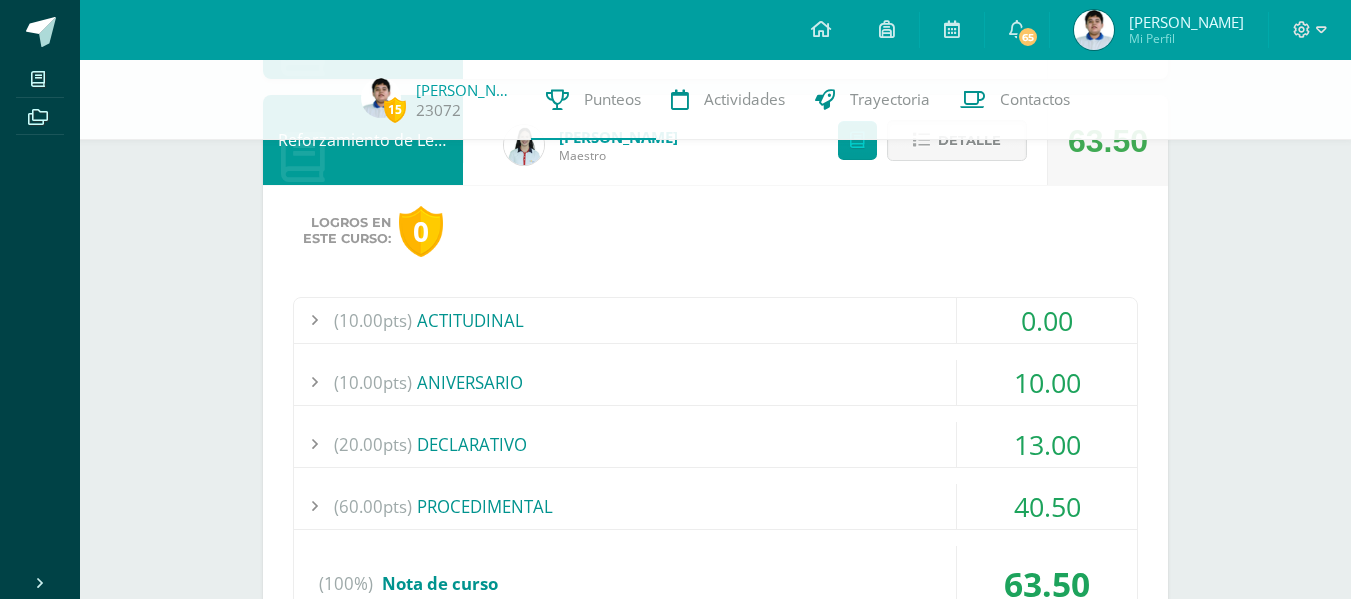 scroll, scrollTop: 2718, scrollLeft: 0, axis: vertical 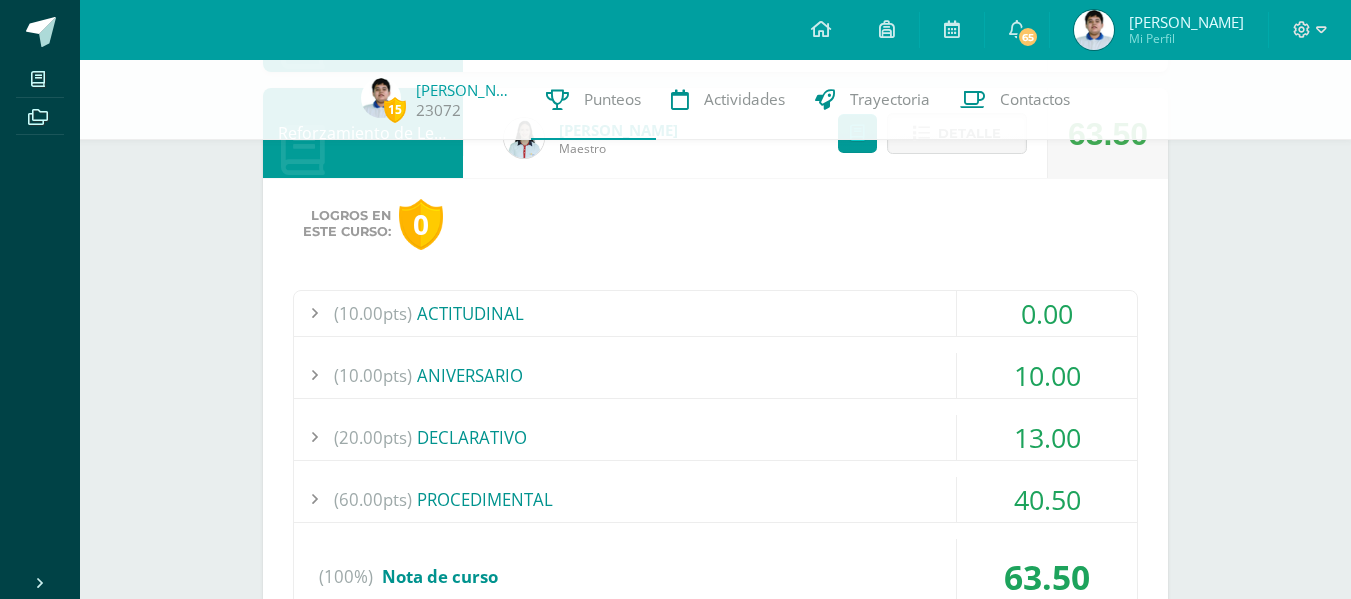 click on "(10.00pts)
ACTITUDINAL" at bounding box center (715, 313) 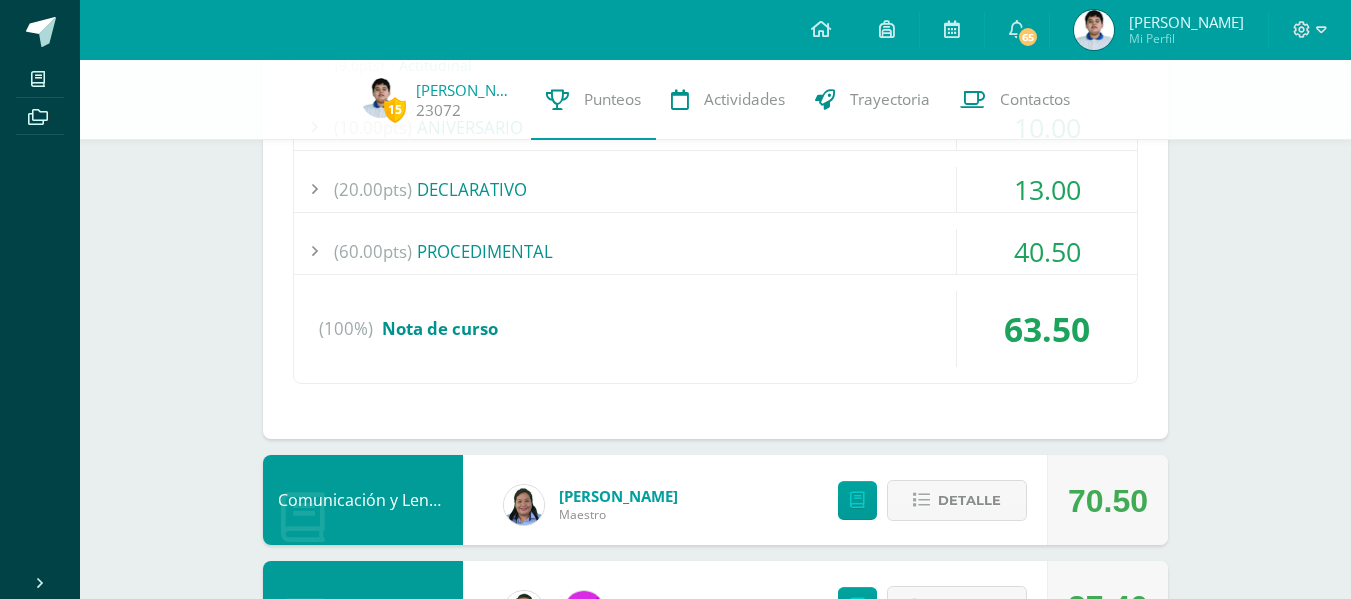 scroll, scrollTop: 3058, scrollLeft: 0, axis: vertical 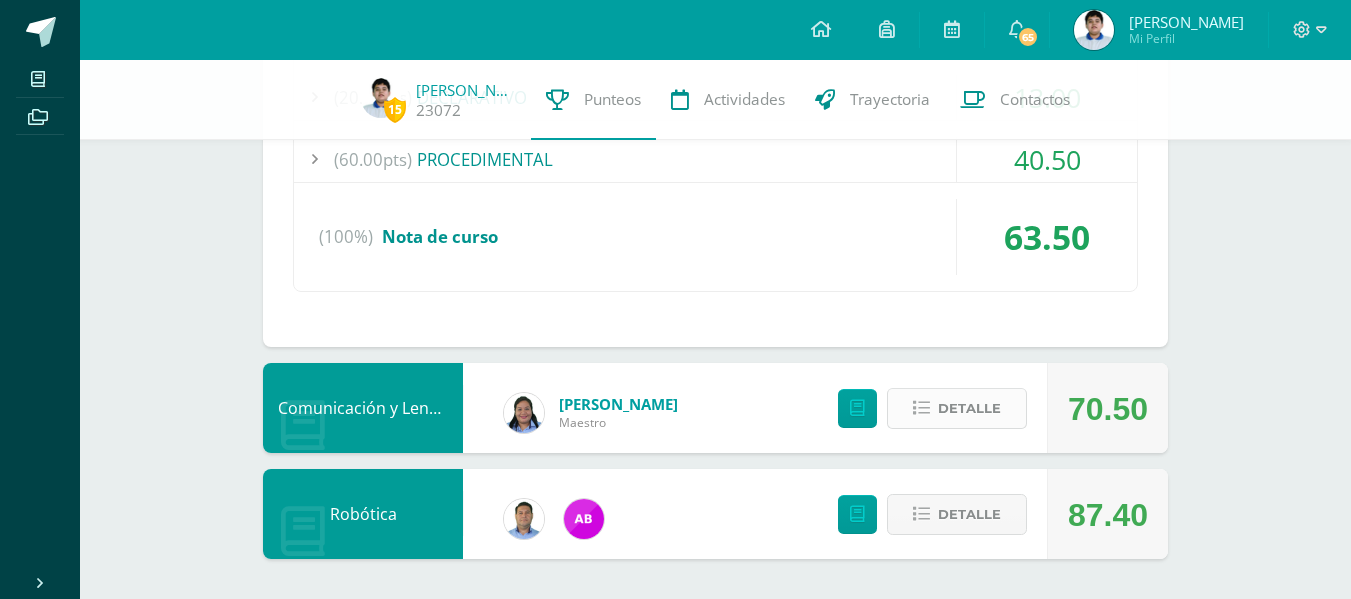 click on "Detalle" at bounding box center (957, 408) 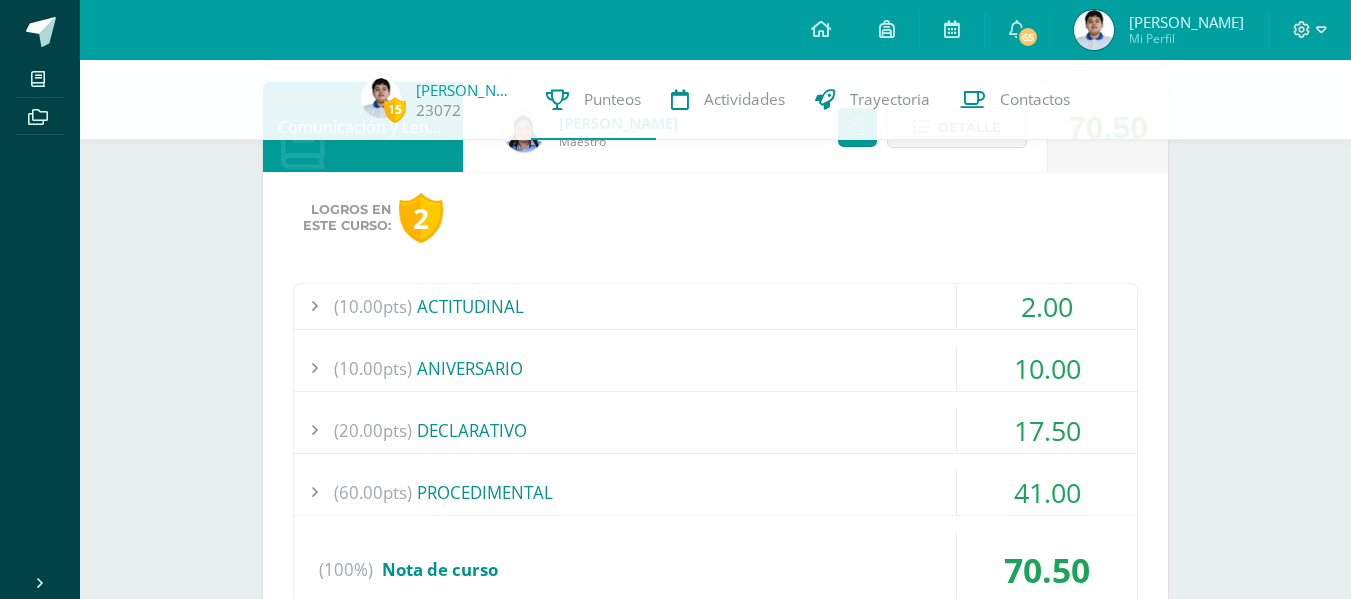 scroll, scrollTop: 3347, scrollLeft: 0, axis: vertical 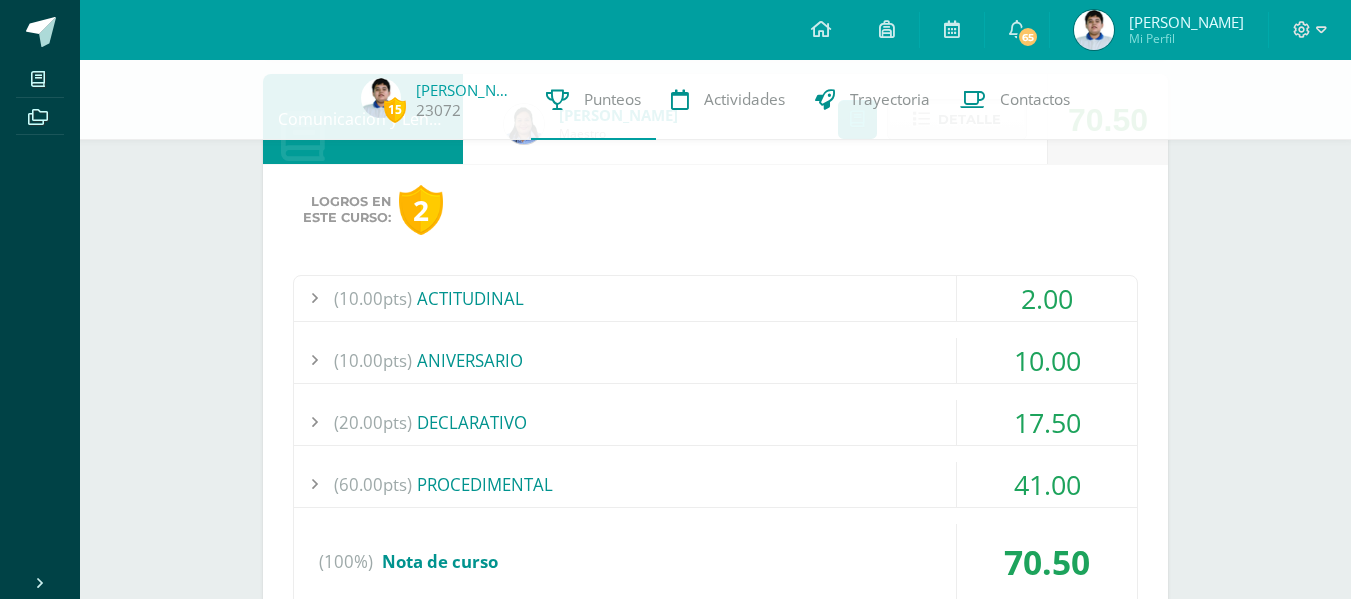click on "Logros en
este curso:
2
Logros obtenidos
Pablo Danilo ganó el logro:
Responsabilidad
Asignado por
Indira Camargo
19 de Junio del 2025
Curso" at bounding box center [715, 418] 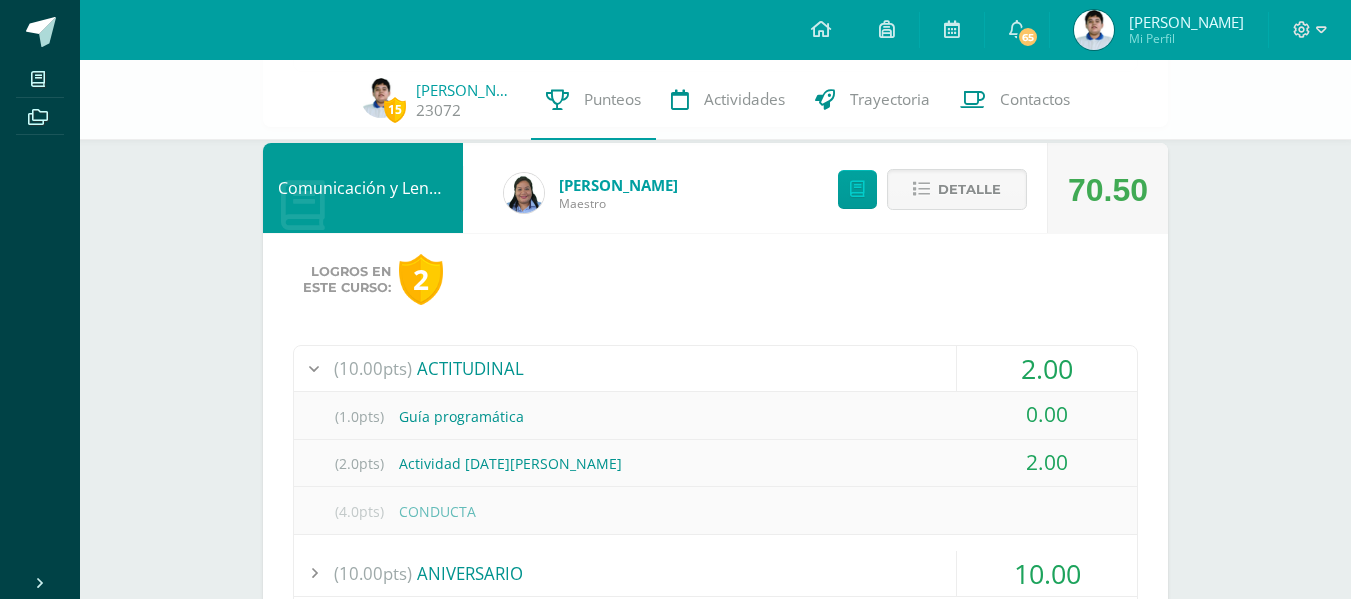 scroll, scrollTop: 3614, scrollLeft: 0, axis: vertical 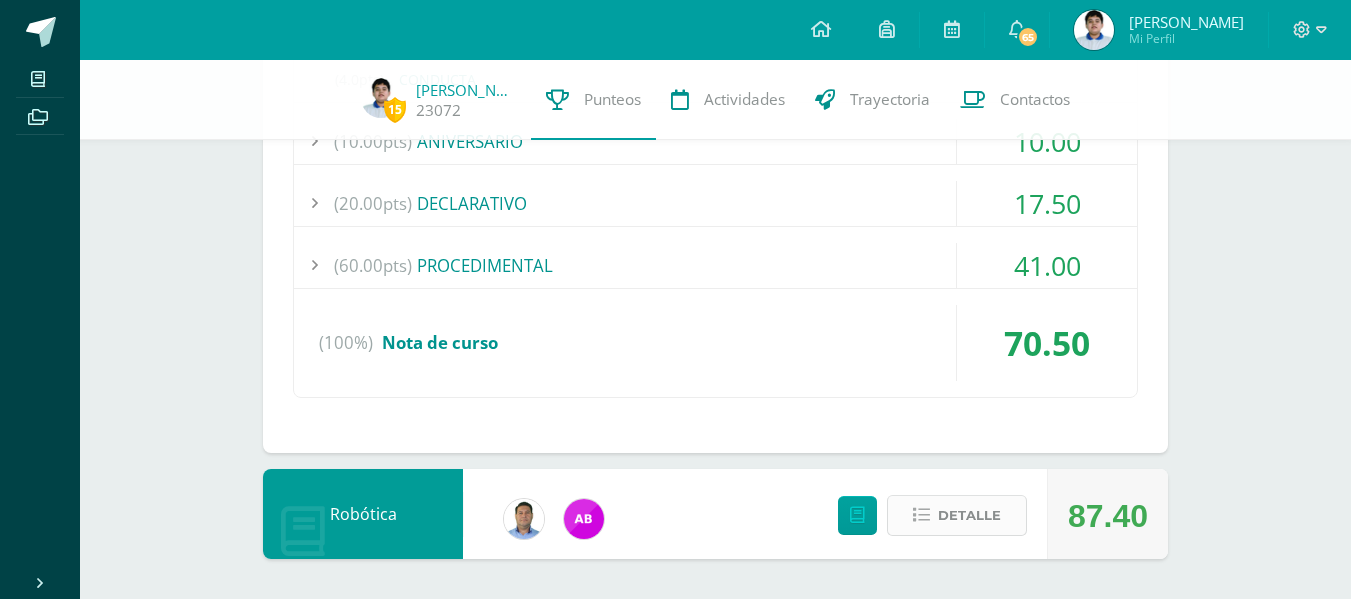 click on "Detalle" at bounding box center (969, 515) 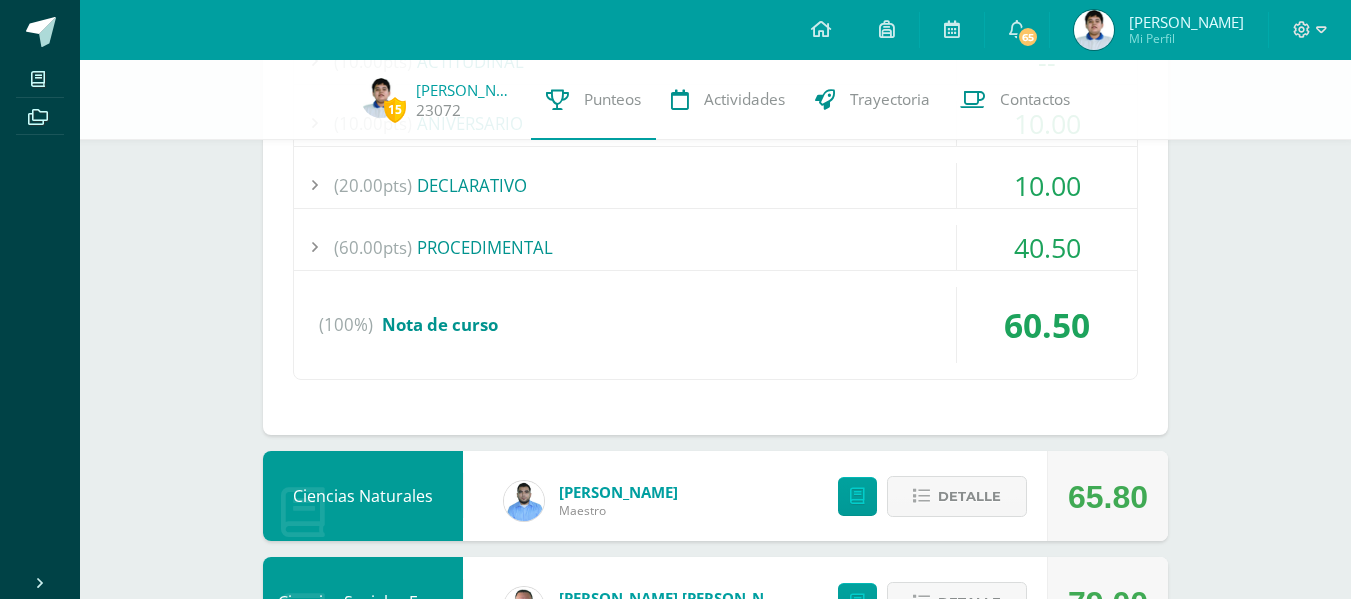 scroll, scrollTop: 0, scrollLeft: 0, axis: both 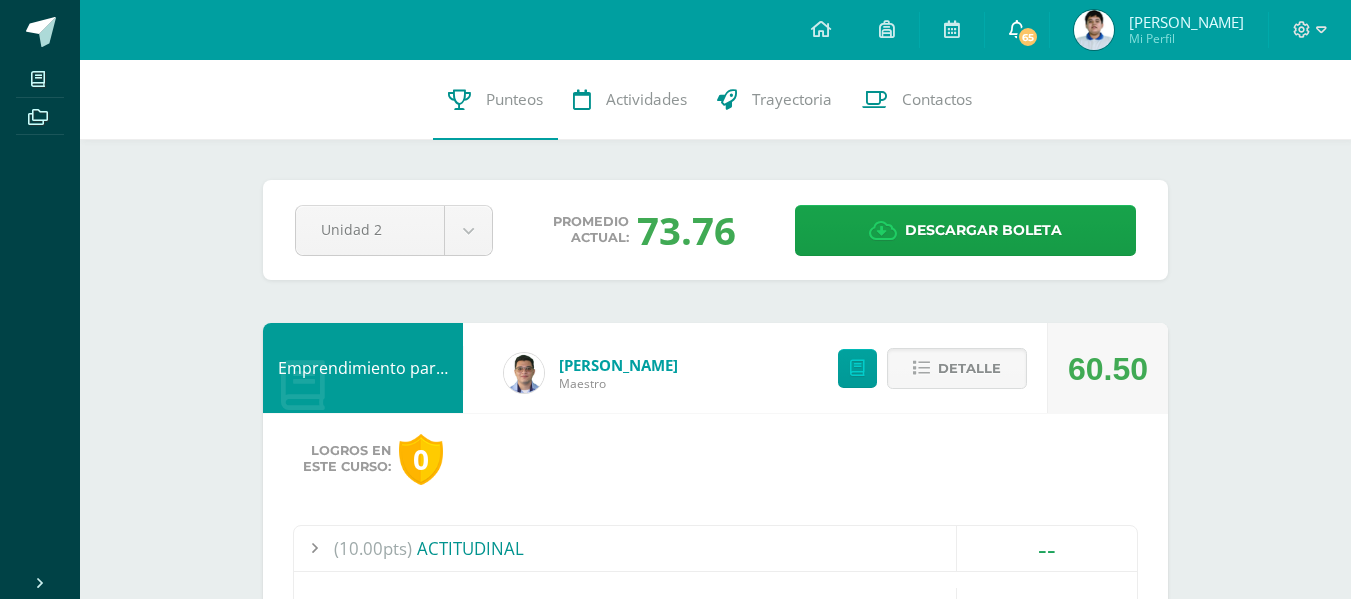 click at bounding box center (1017, 30) 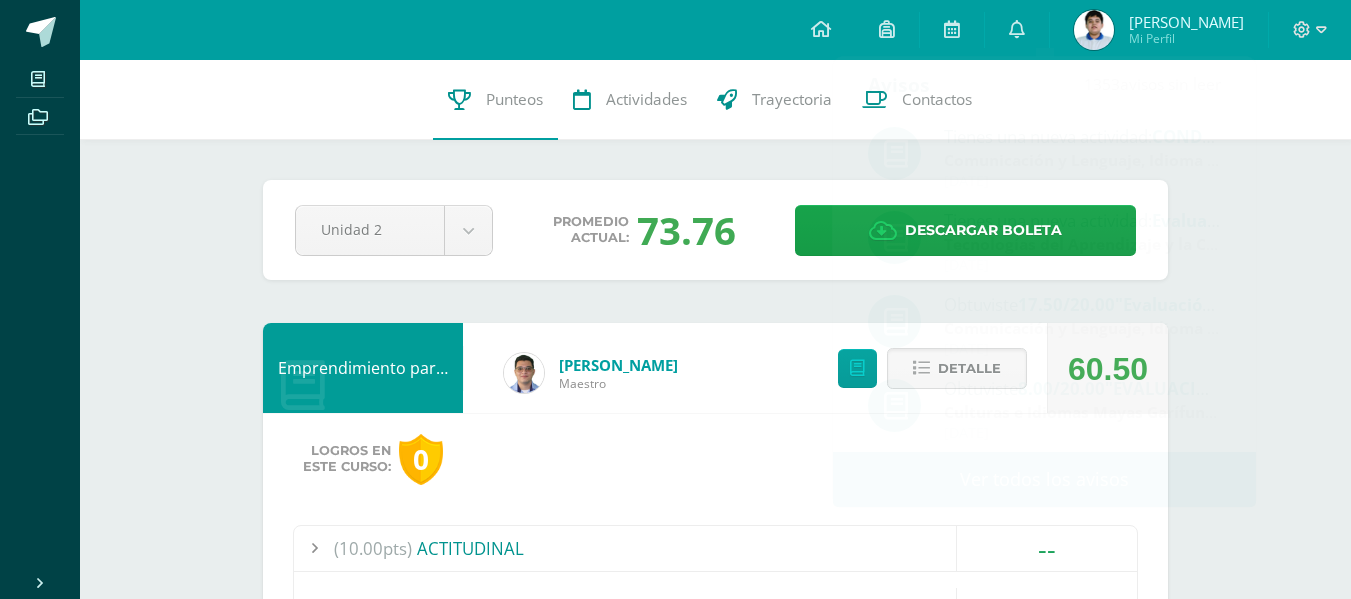 click on "Pendiente
Unidad 2                             Unidad 1 Unidad 2 Unidad 3
Promedio actual:
73.76
Descargar boleta" at bounding box center (715, 230) 